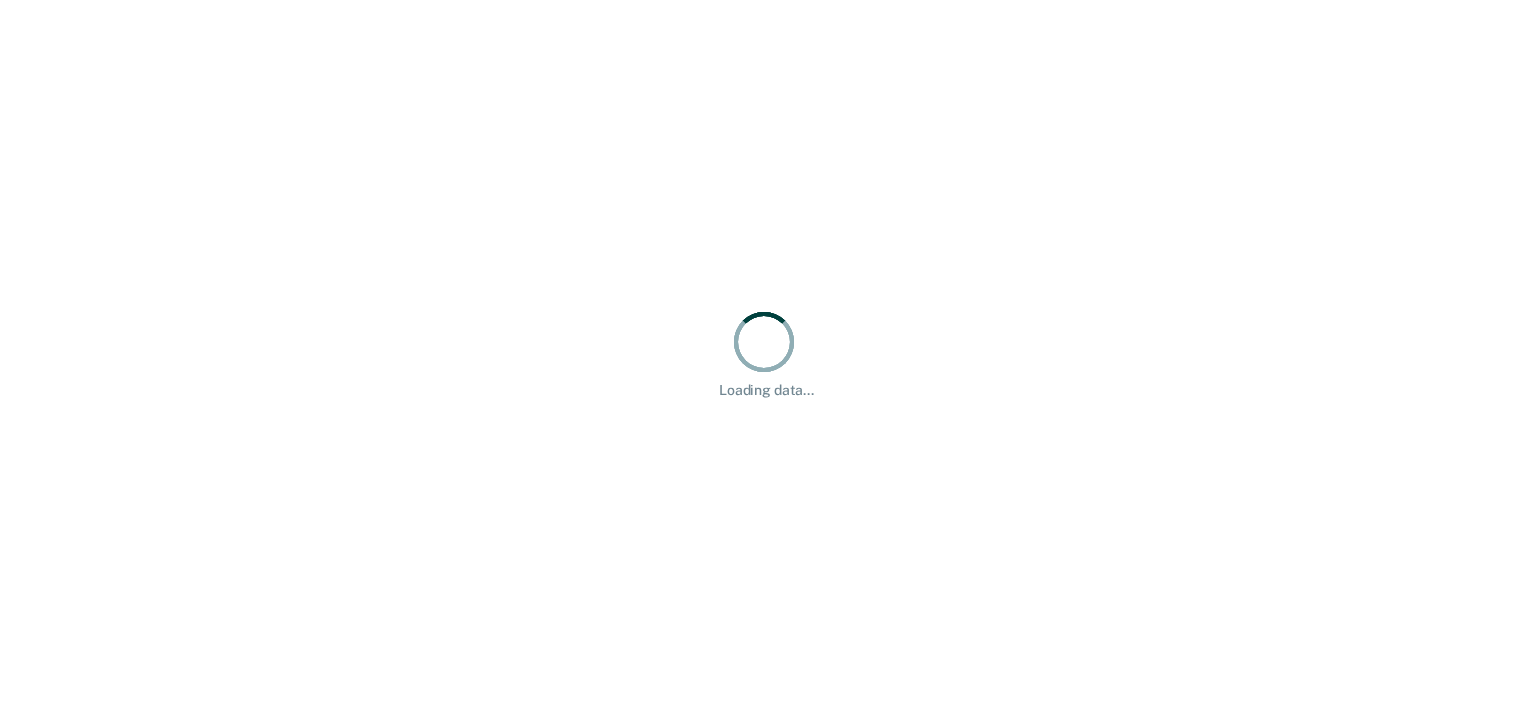 scroll, scrollTop: 0, scrollLeft: 0, axis: both 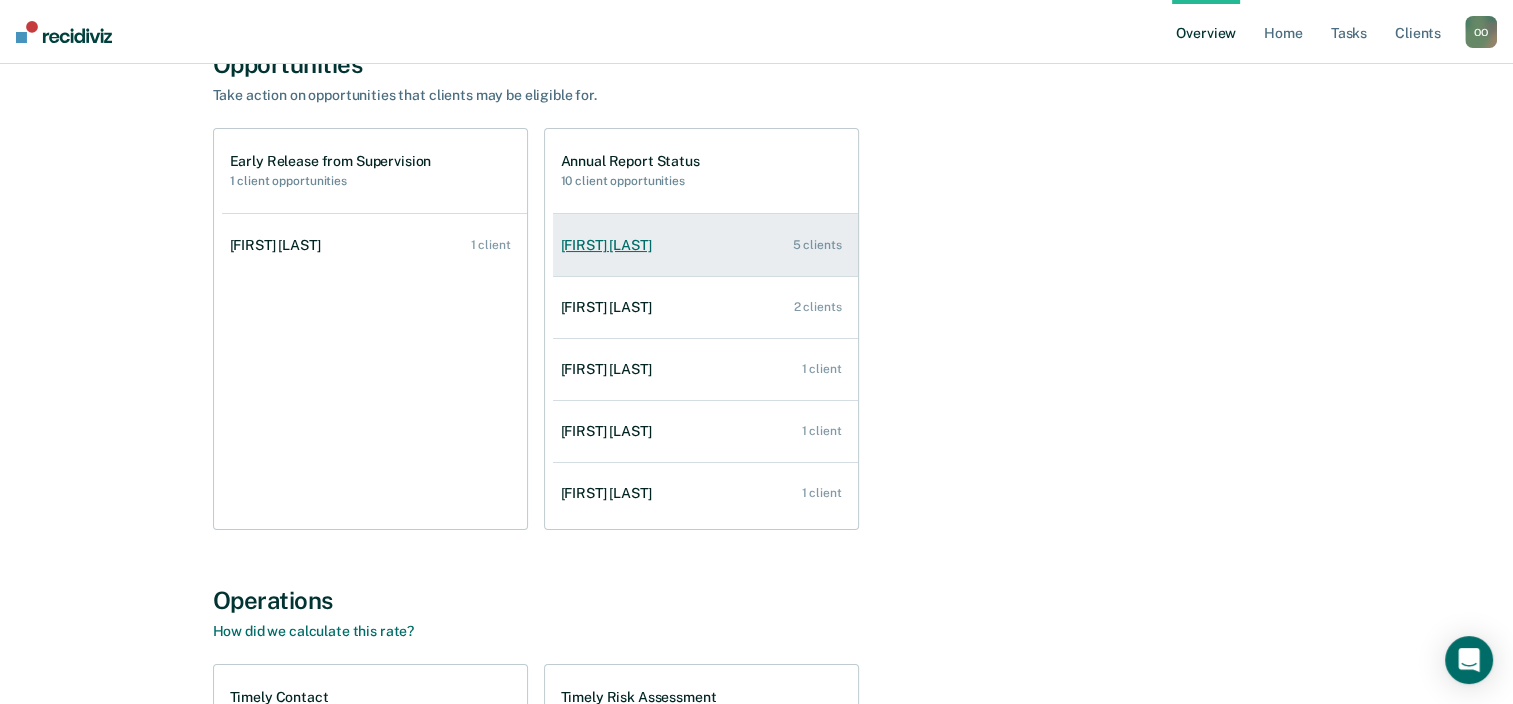 click on "[FIRST] [LAST]" at bounding box center [610, 245] 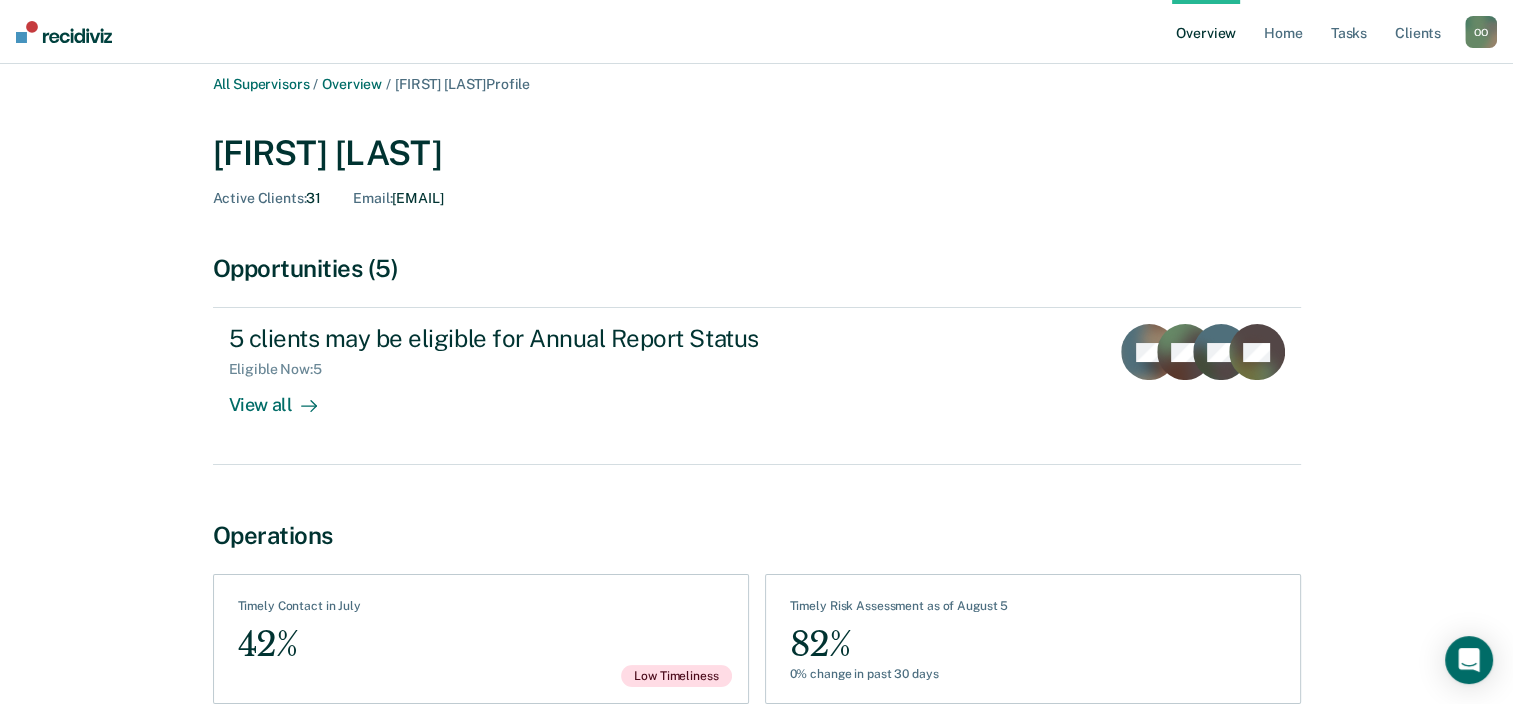 scroll, scrollTop: 0, scrollLeft: 0, axis: both 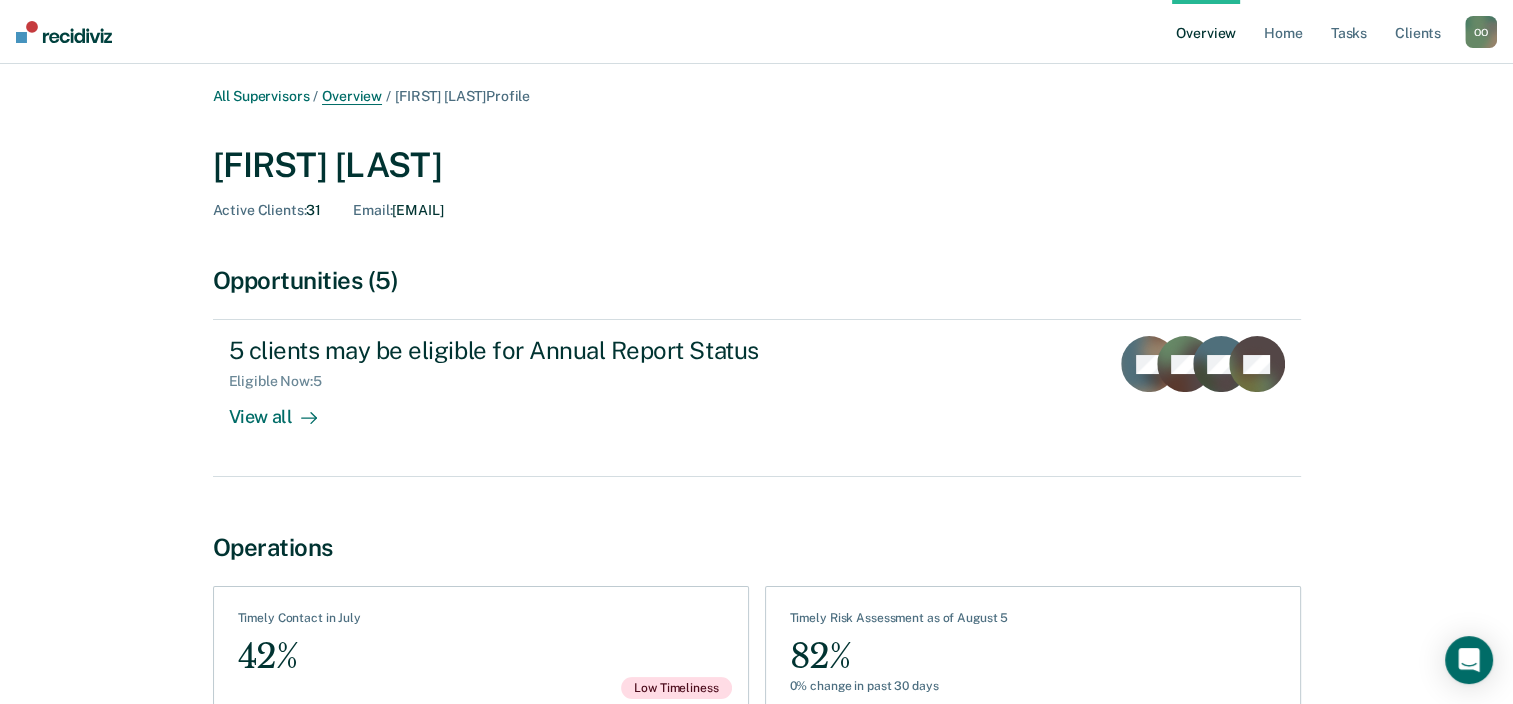 click on "Overview" at bounding box center (352, 96) 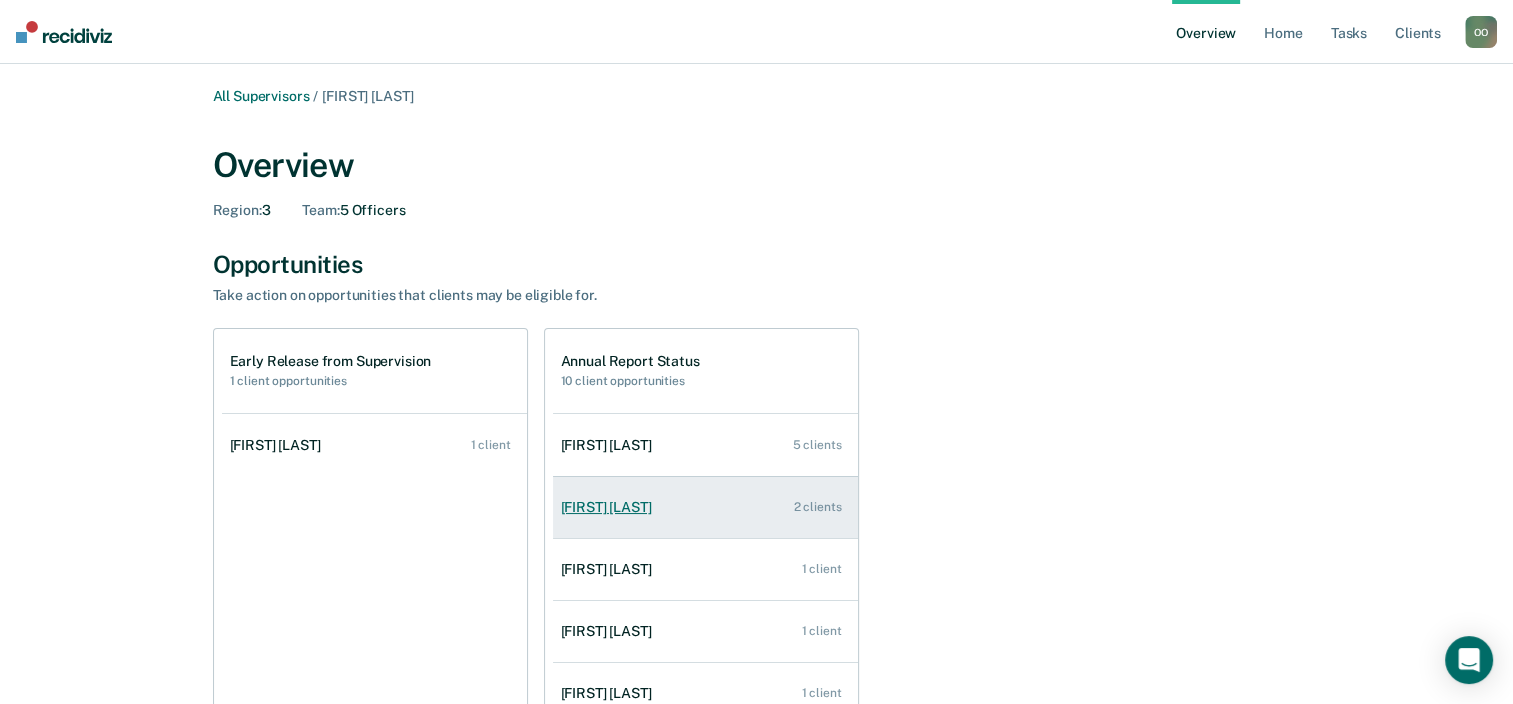 click on "[FIRST] [LAST]" at bounding box center (610, 507) 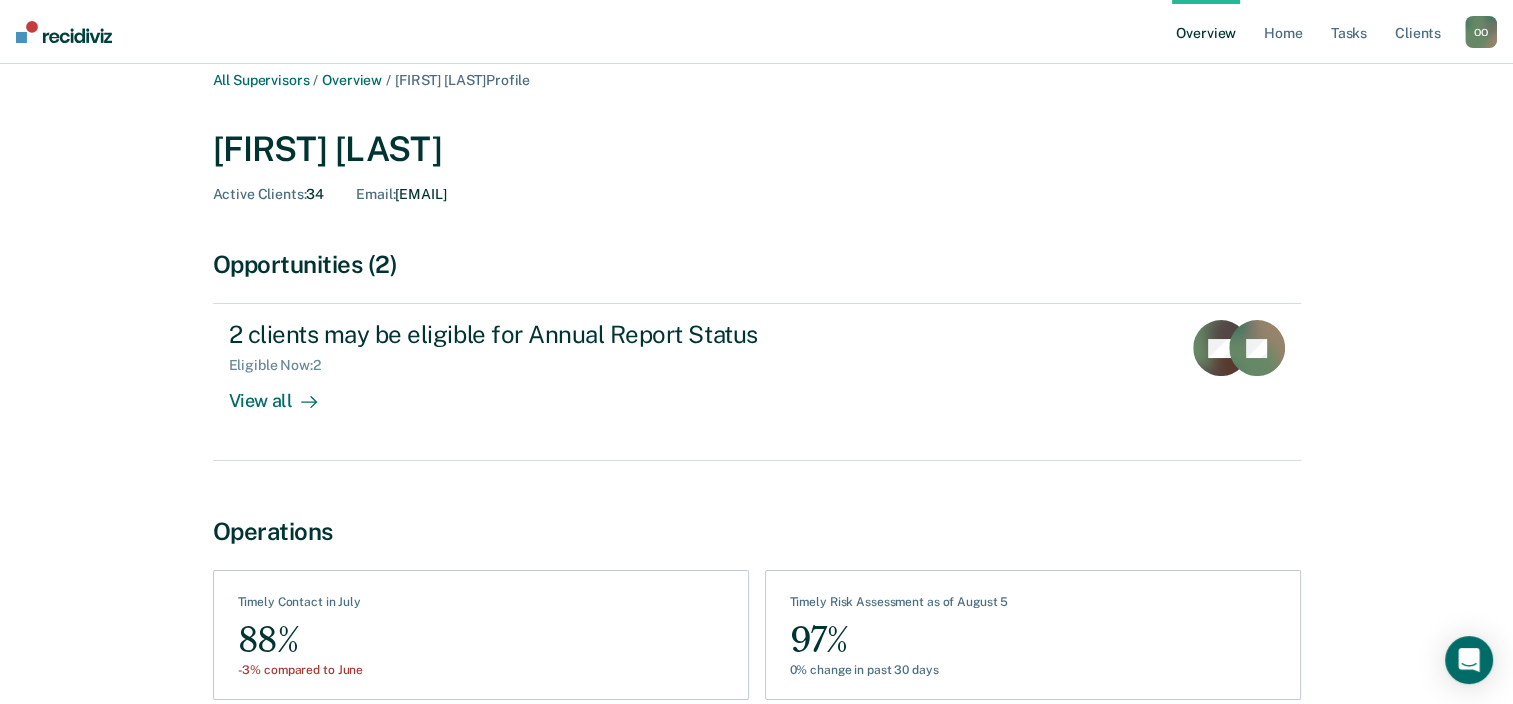 scroll, scrollTop: 0, scrollLeft: 0, axis: both 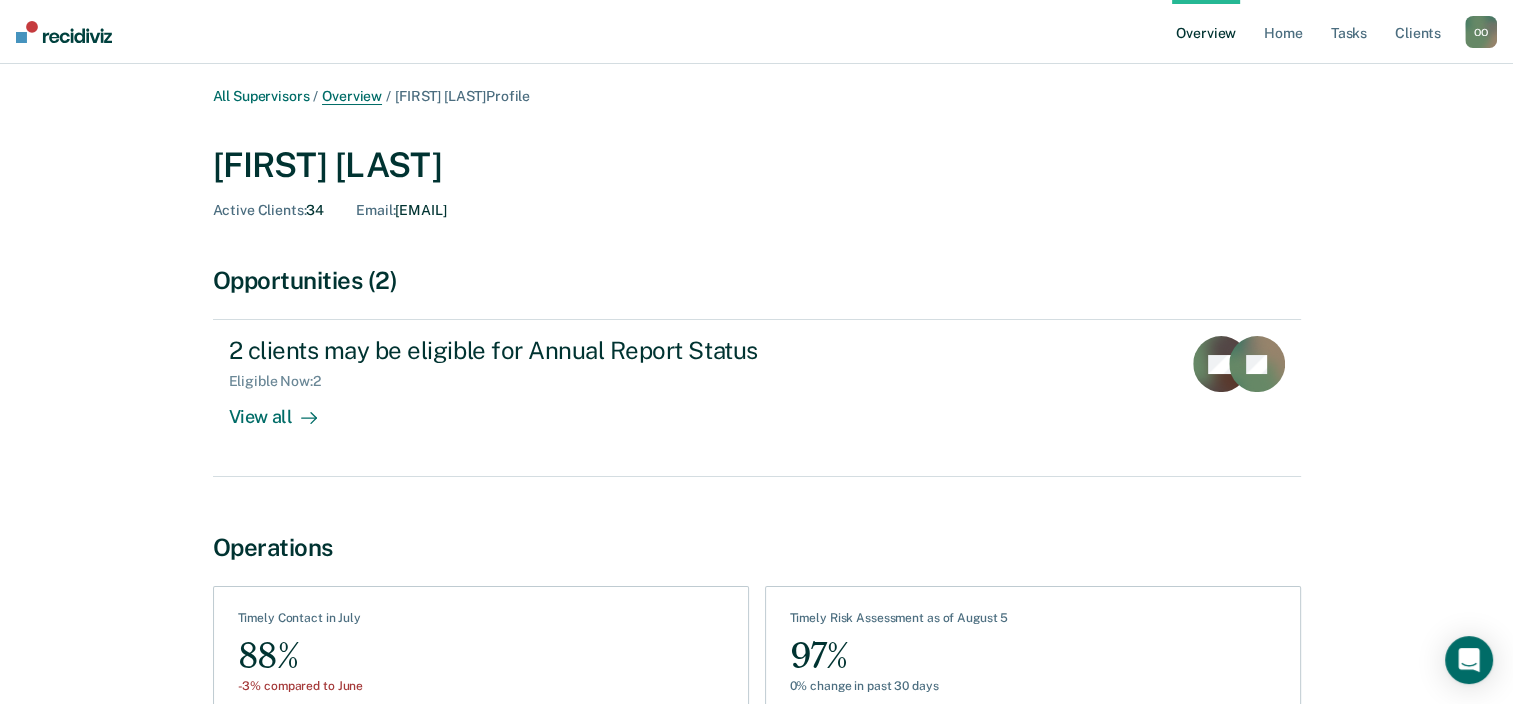 click on "Overview" at bounding box center (352, 96) 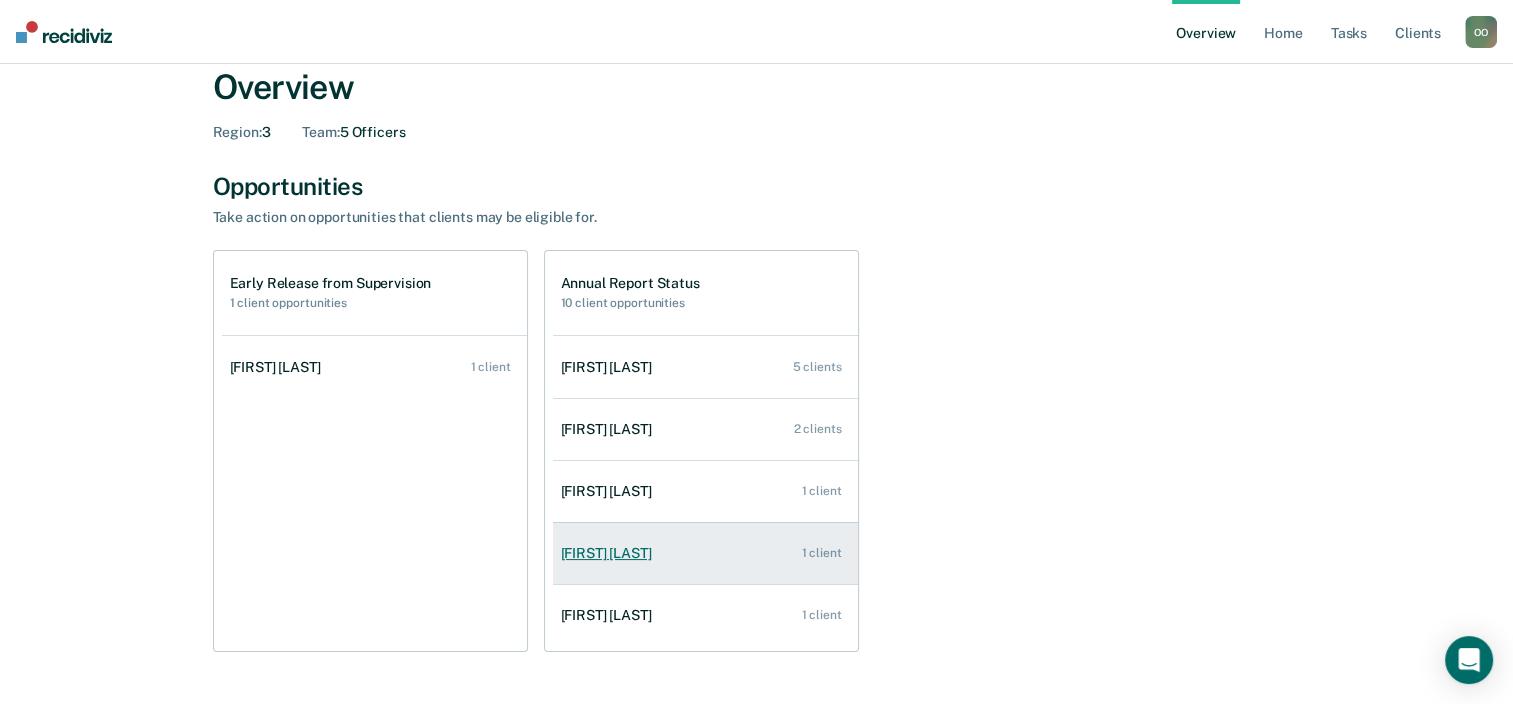 scroll, scrollTop: 300, scrollLeft: 0, axis: vertical 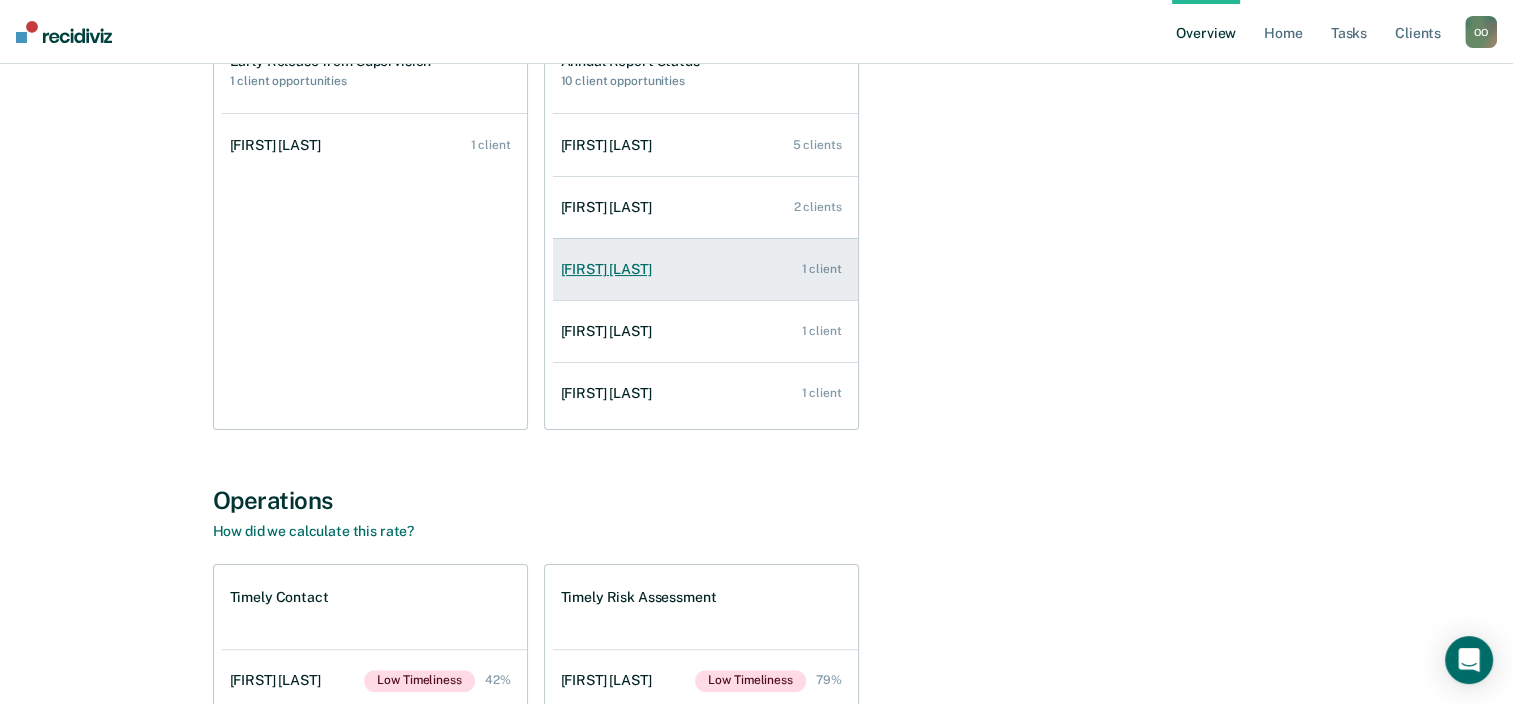 click on "[FIRST] [LAST]" at bounding box center (610, 269) 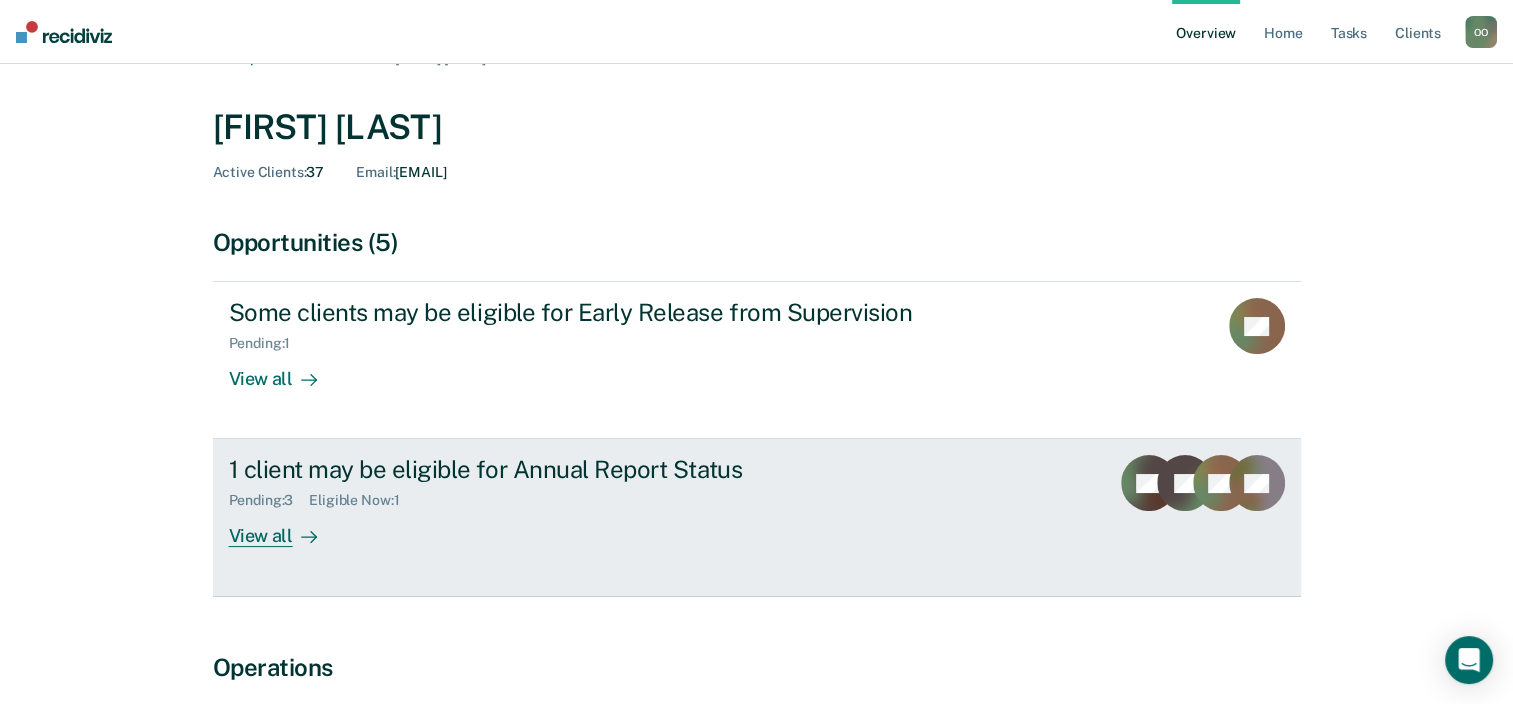 scroll, scrollTop: 0, scrollLeft: 0, axis: both 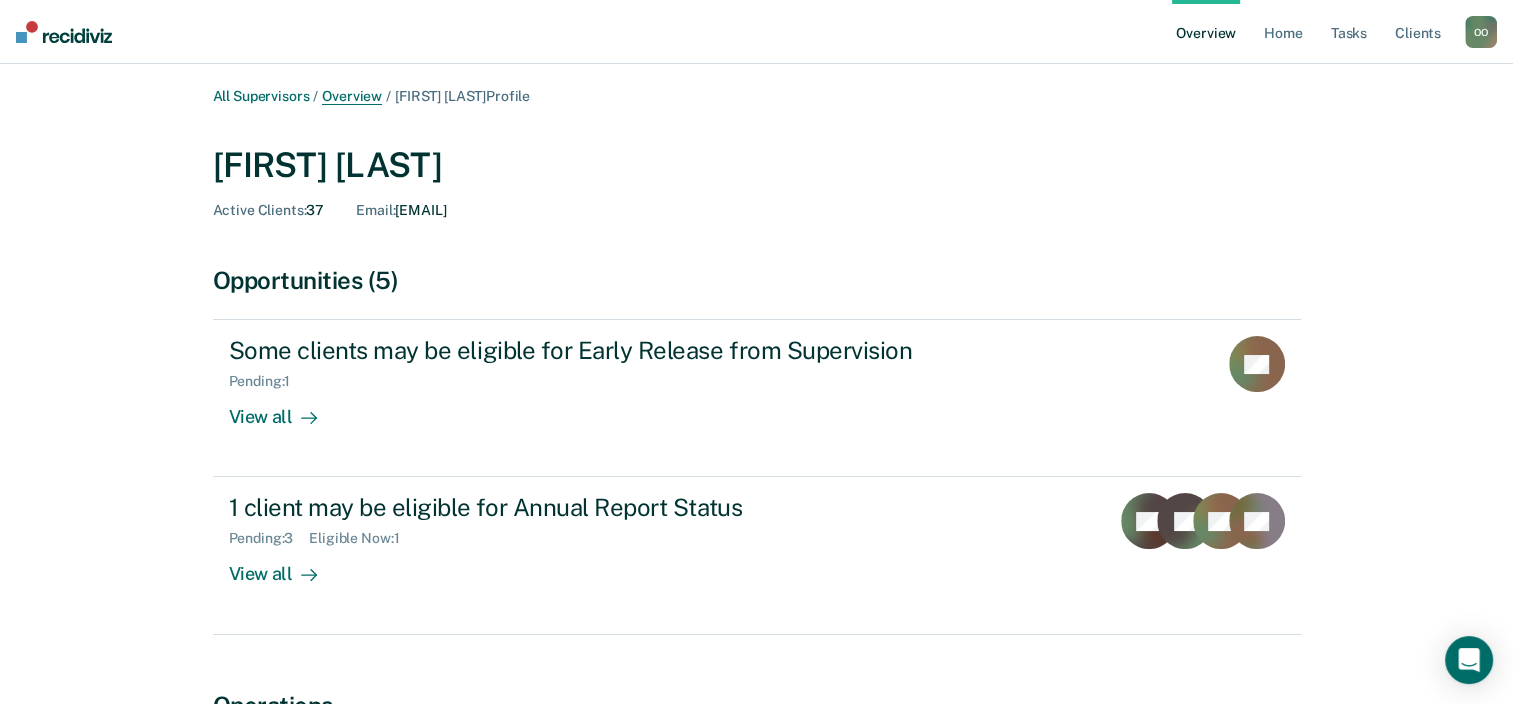 click on "Overview" at bounding box center [352, 96] 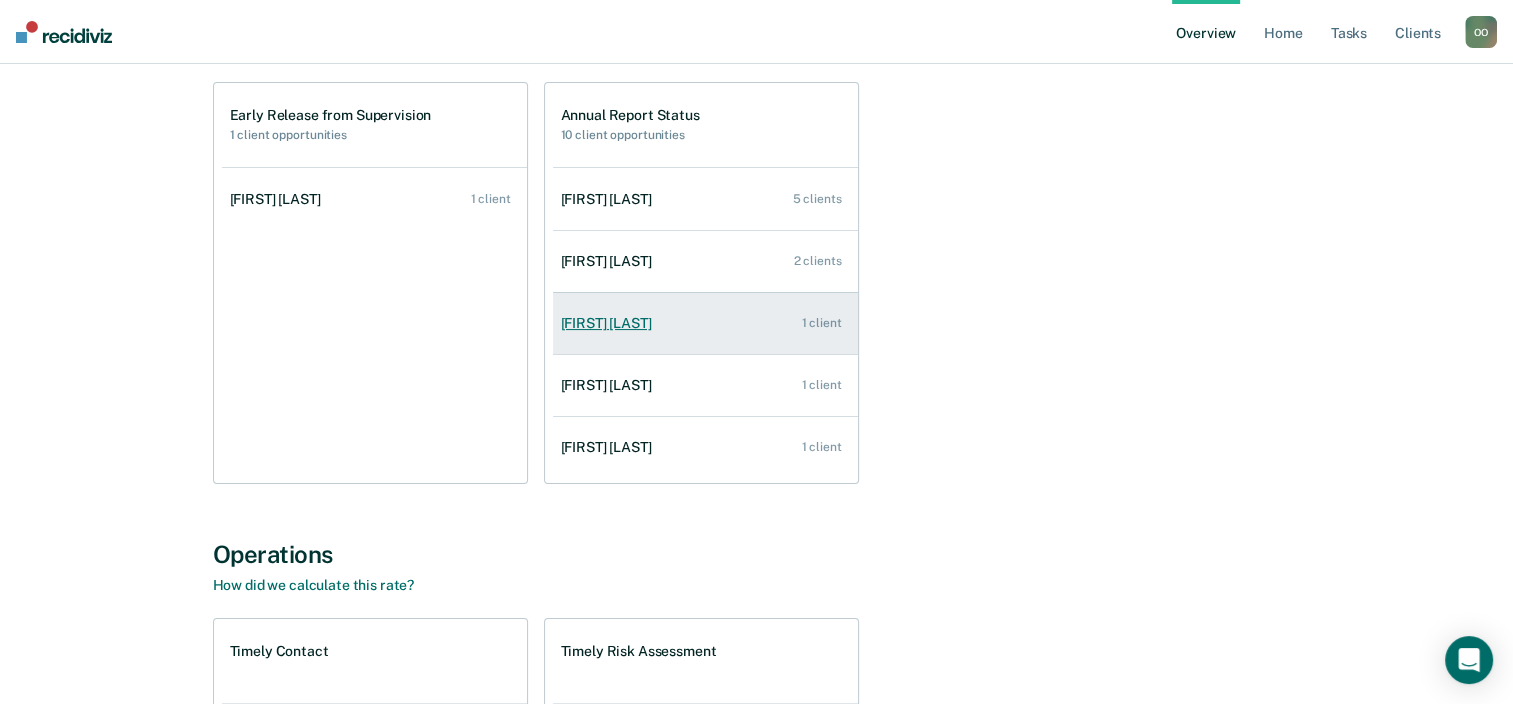 scroll, scrollTop: 300, scrollLeft: 0, axis: vertical 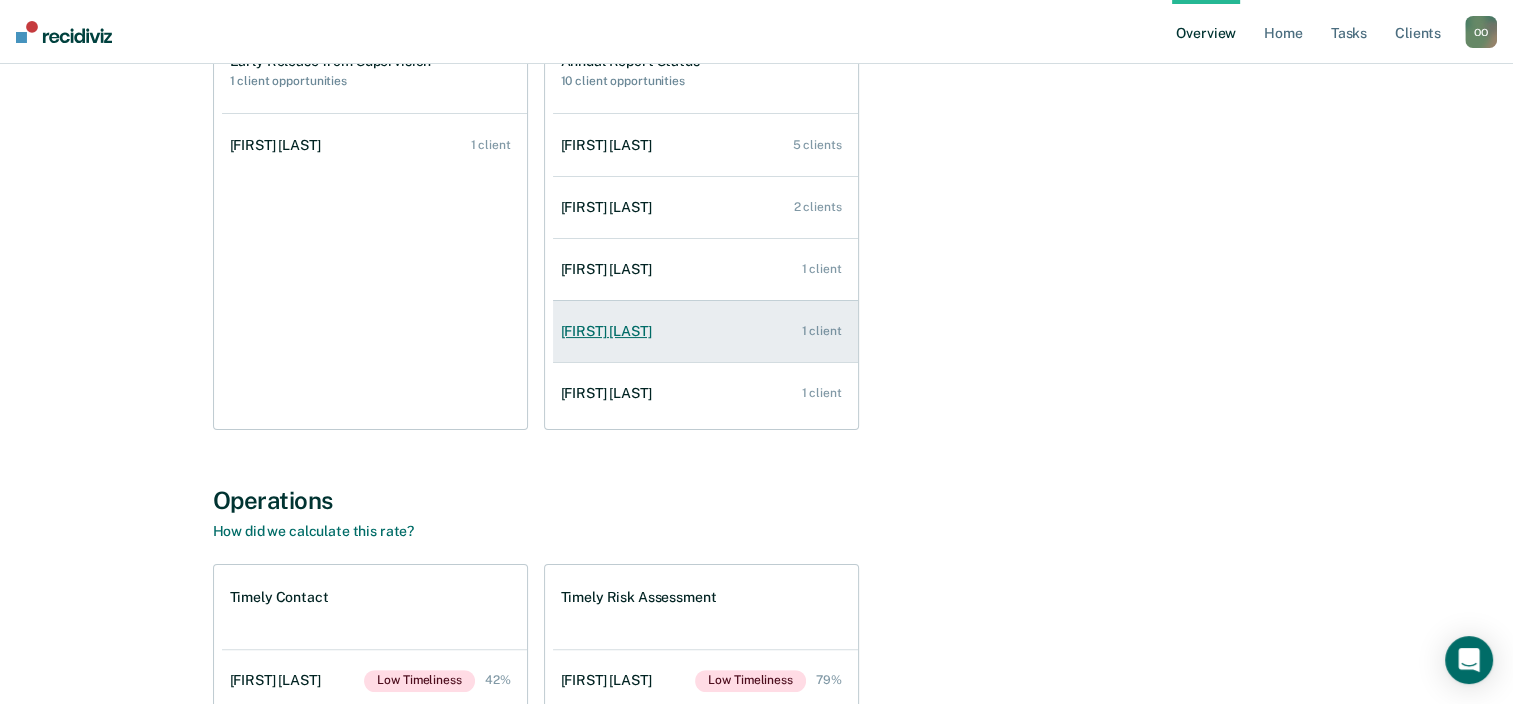 click on "[FIRST] [LAST]" at bounding box center [610, 331] 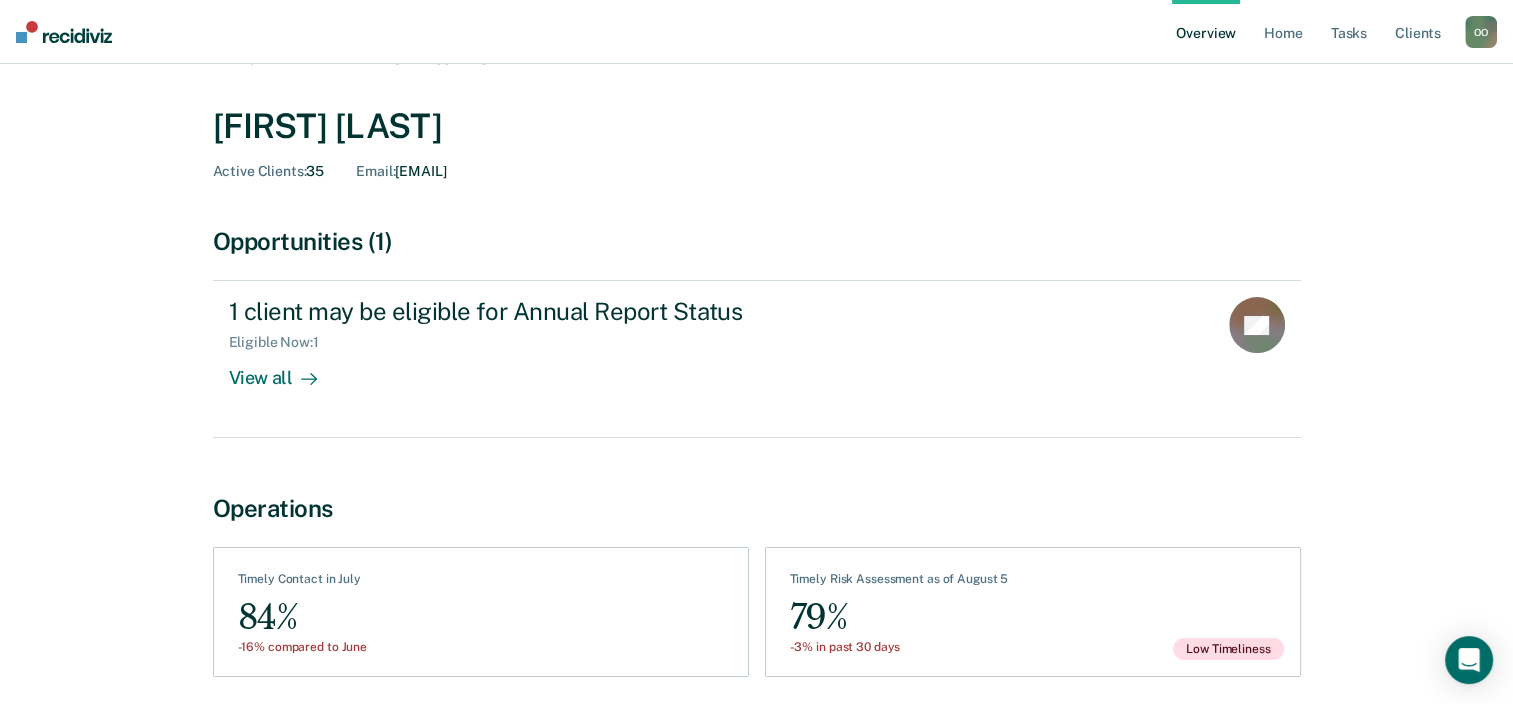 scroll, scrollTop: 0, scrollLeft: 0, axis: both 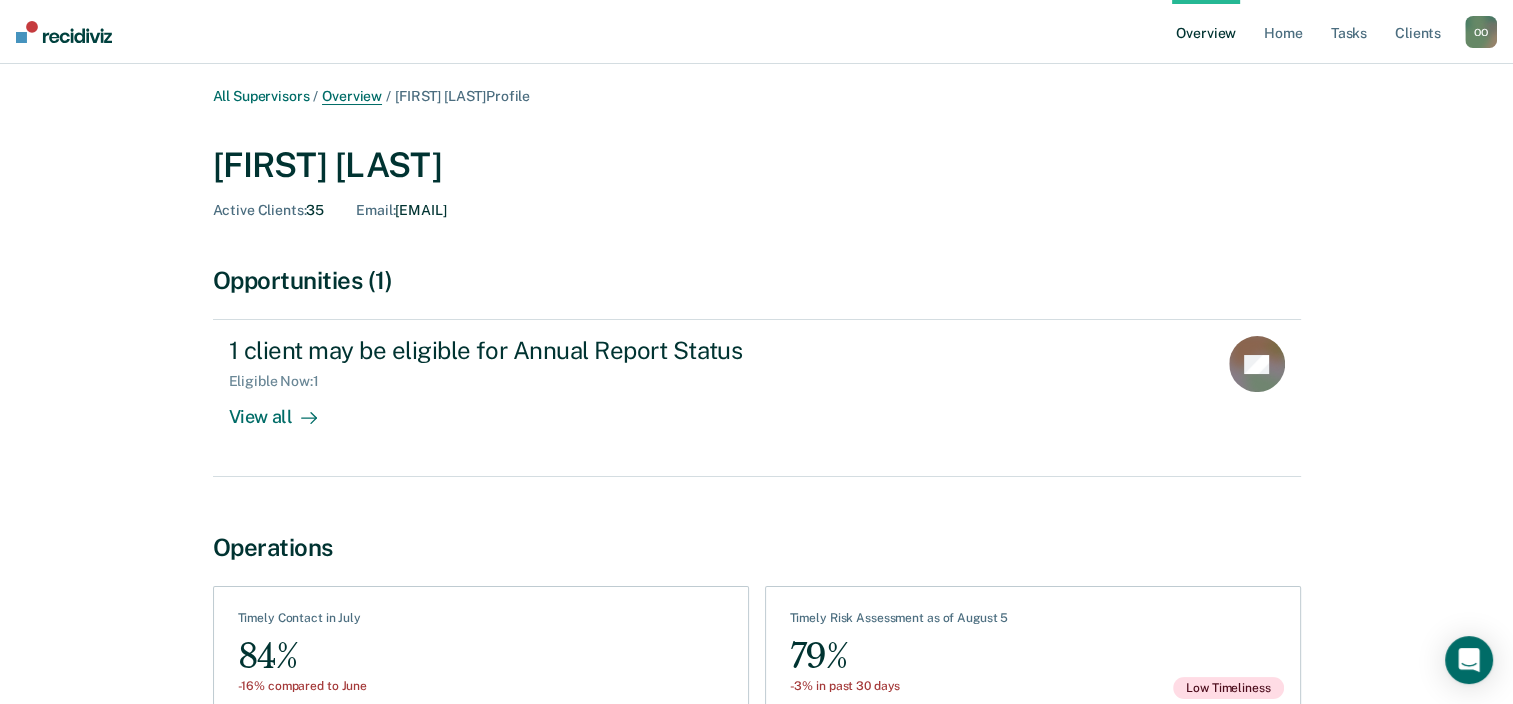 click on "Overview" at bounding box center (352, 96) 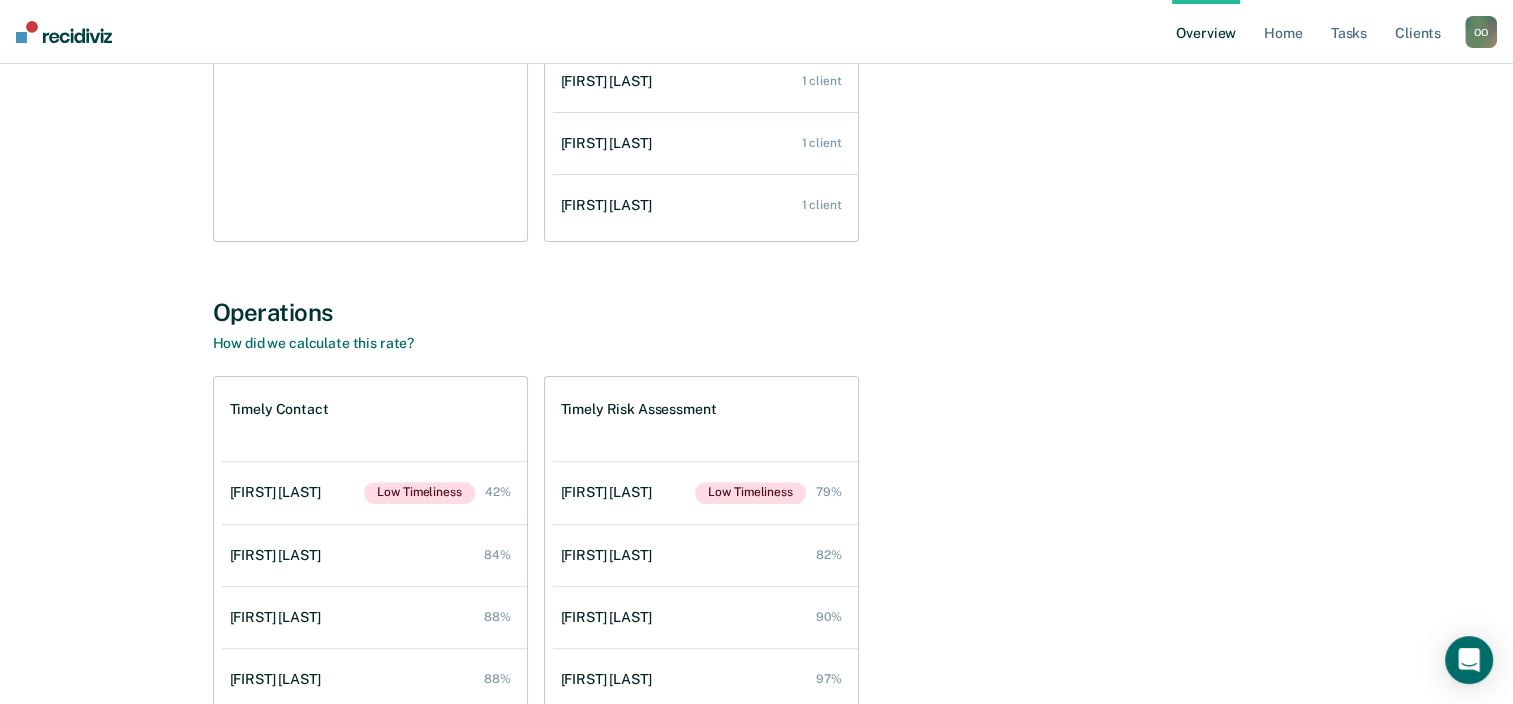 scroll, scrollTop: 500, scrollLeft: 0, axis: vertical 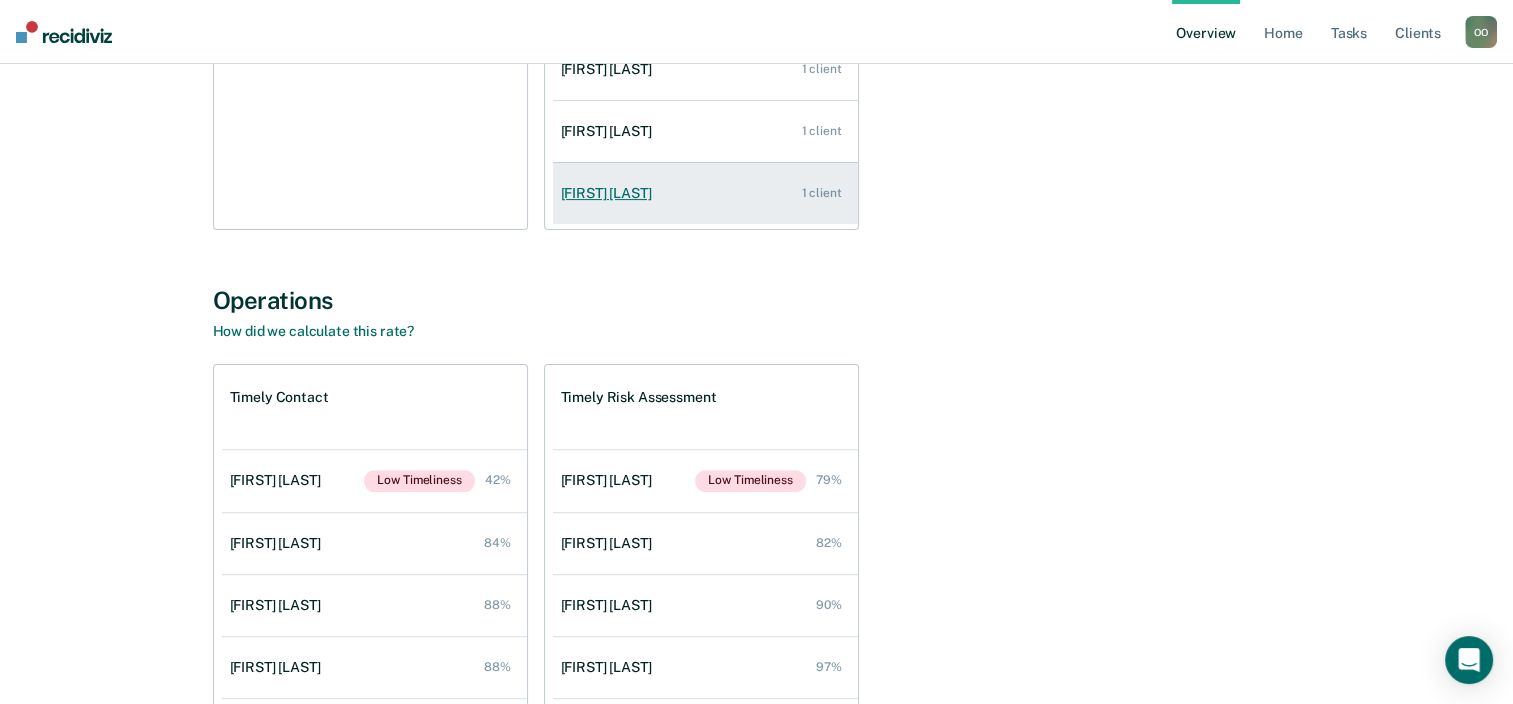 click on "[FIRST] [LAST]" at bounding box center (610, 193) 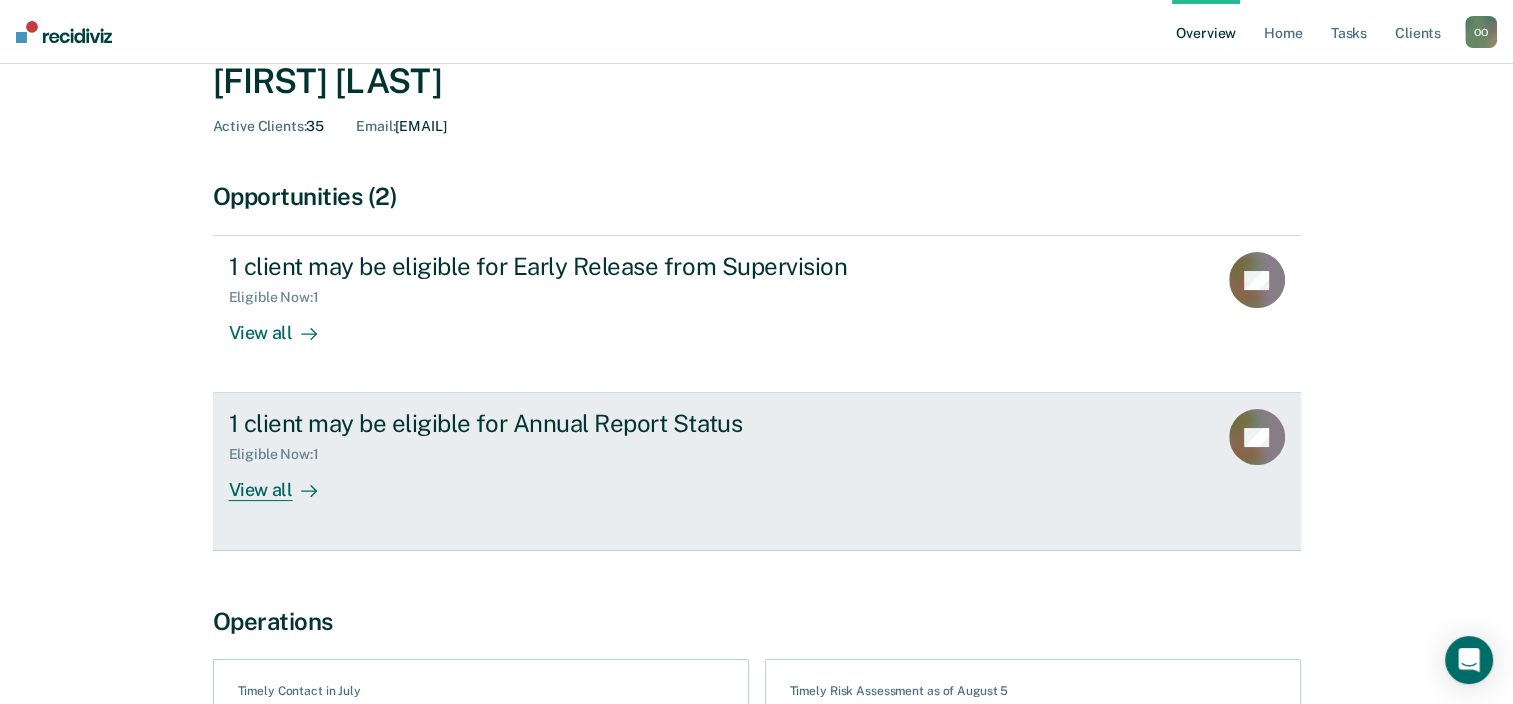 scroll, scrollTop: 0, scrollLeft: 0, axis: both 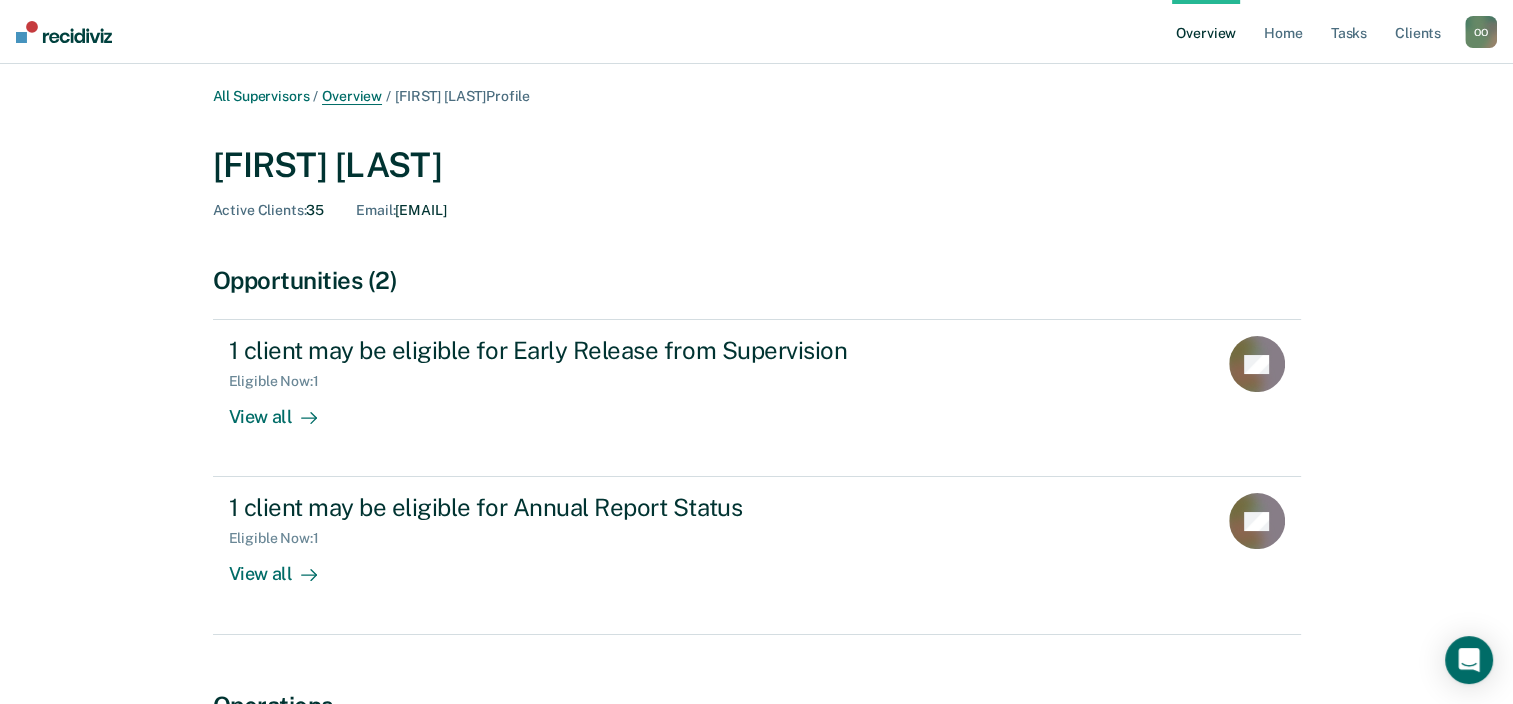 click on "Overview" at bounding box center [352, 96] 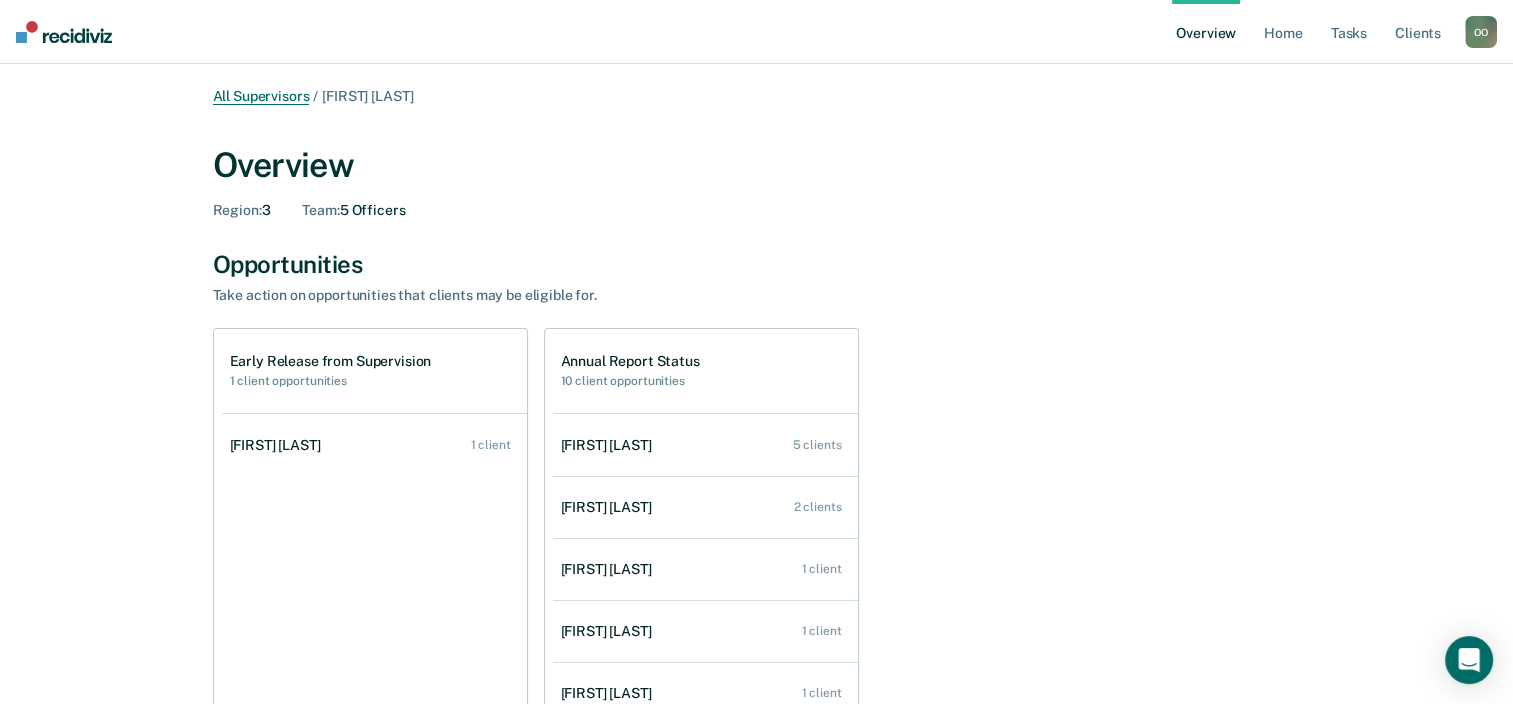 click on "All Supervisors" at bounding box center (261, 96) 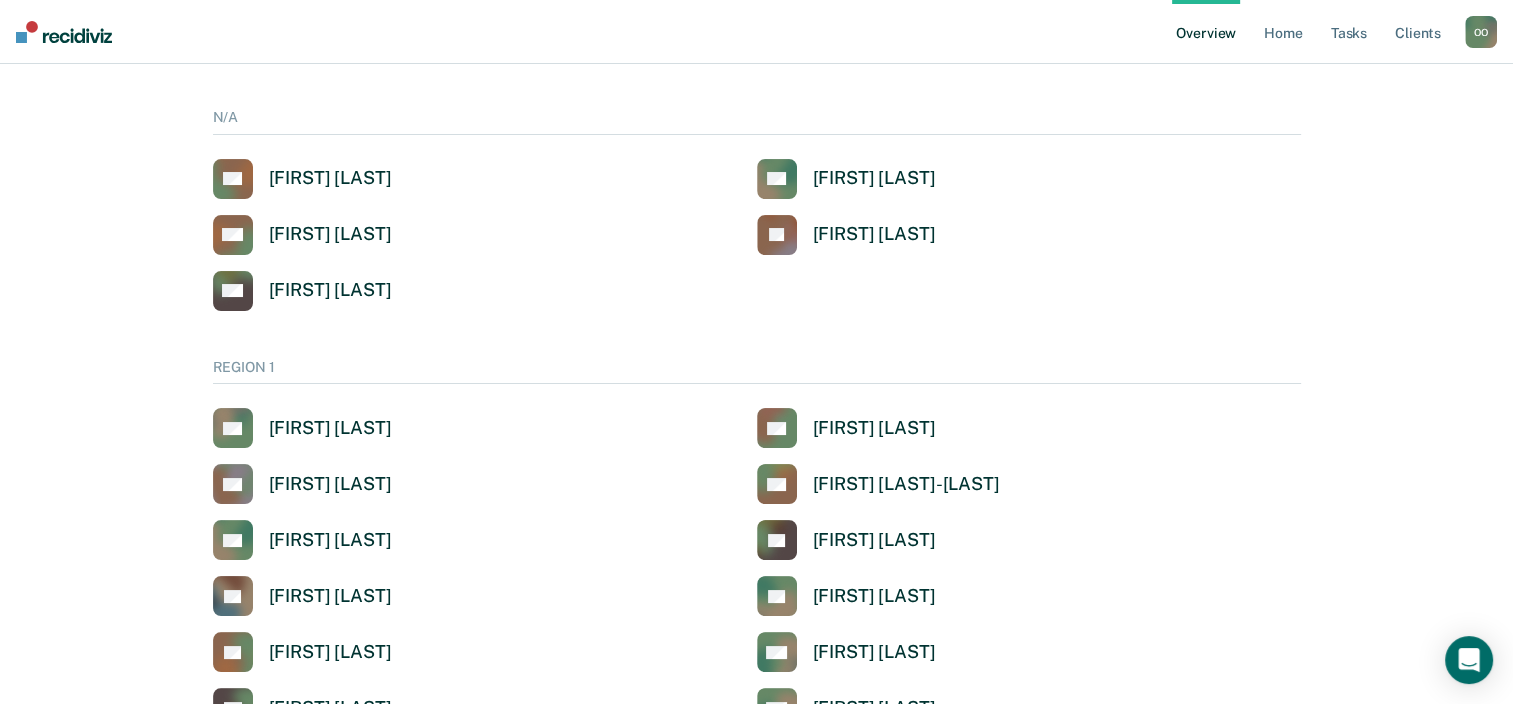 scroll, scrollTop: 0, scrollLeft: 0, axis: both 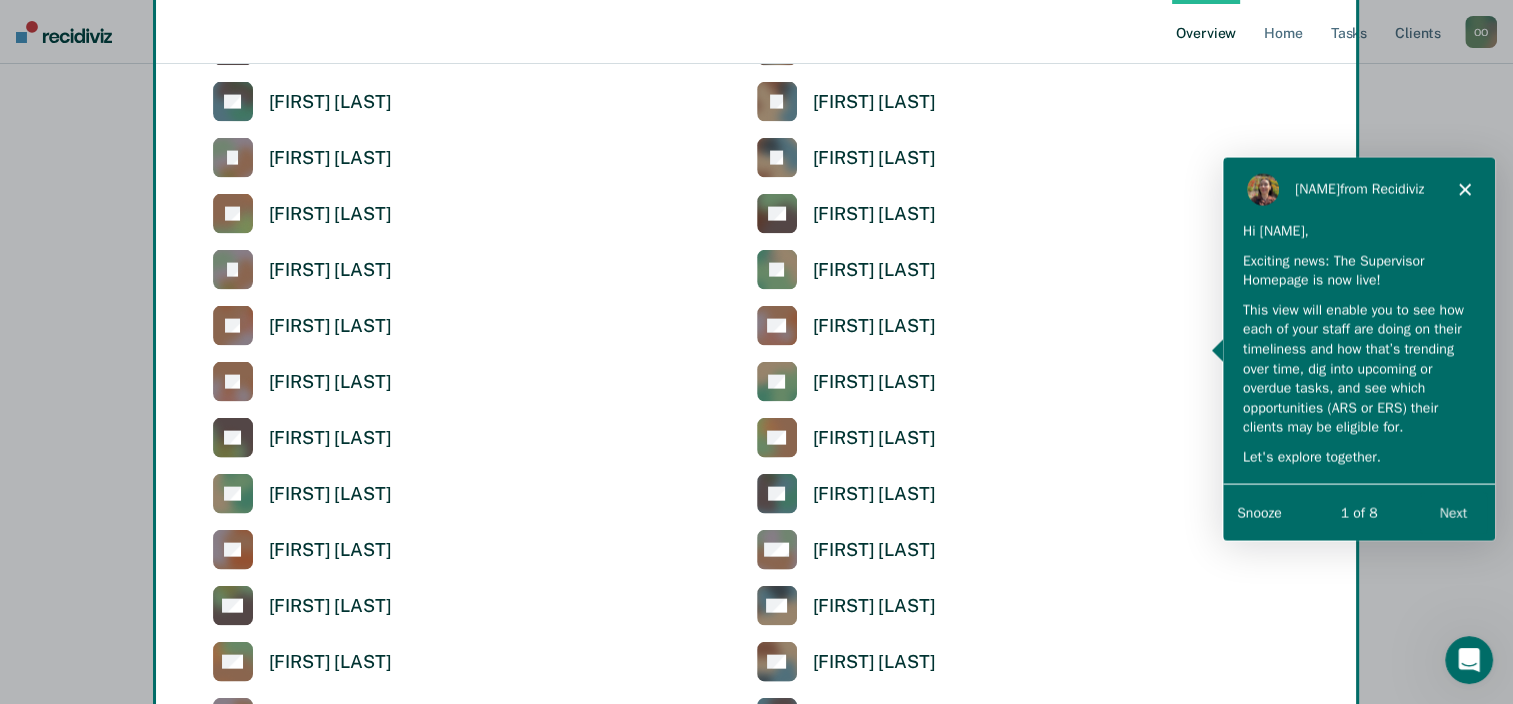 click on "Next" at bounding box center [1452, 512] 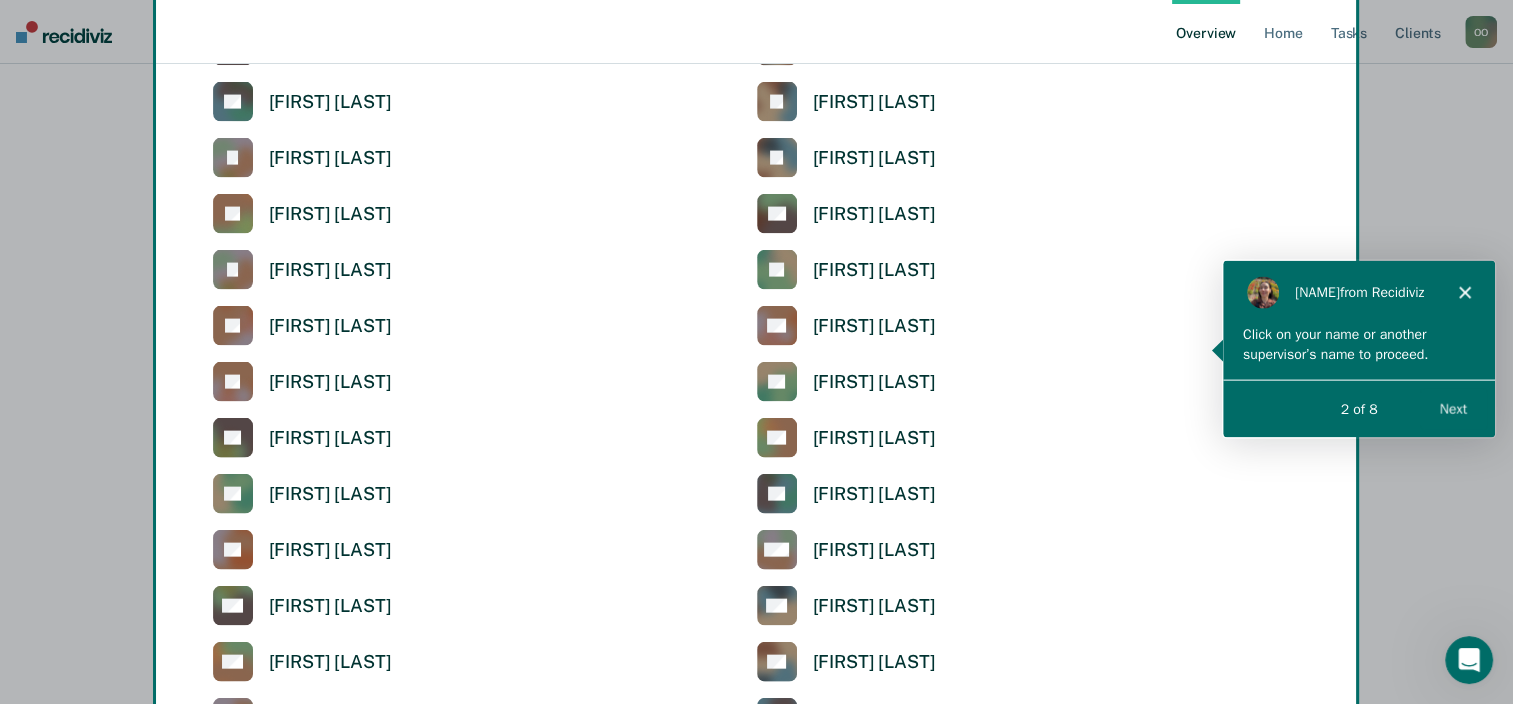 scroll, scrollTop: 0, scrollLeft: 0, axis: both 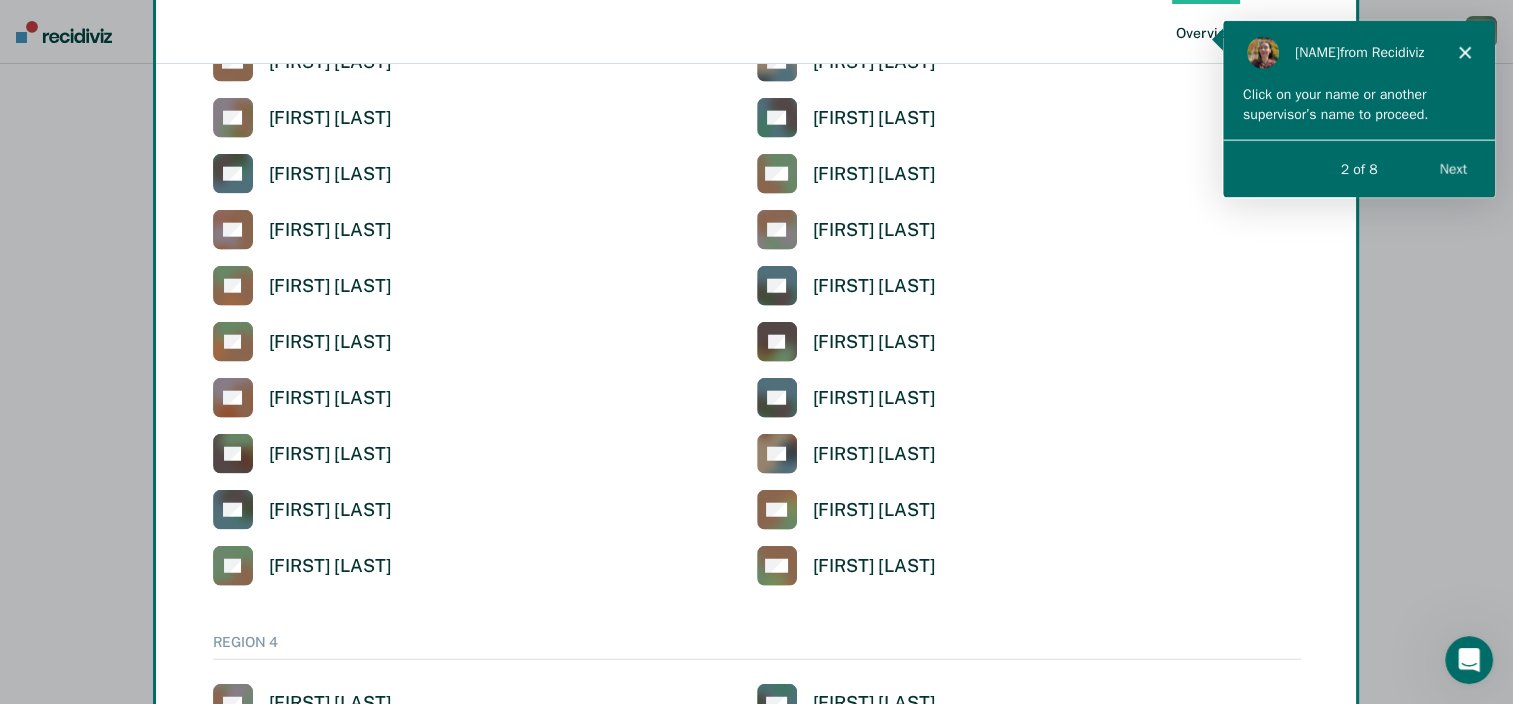 click at bounding box center [756, 352] 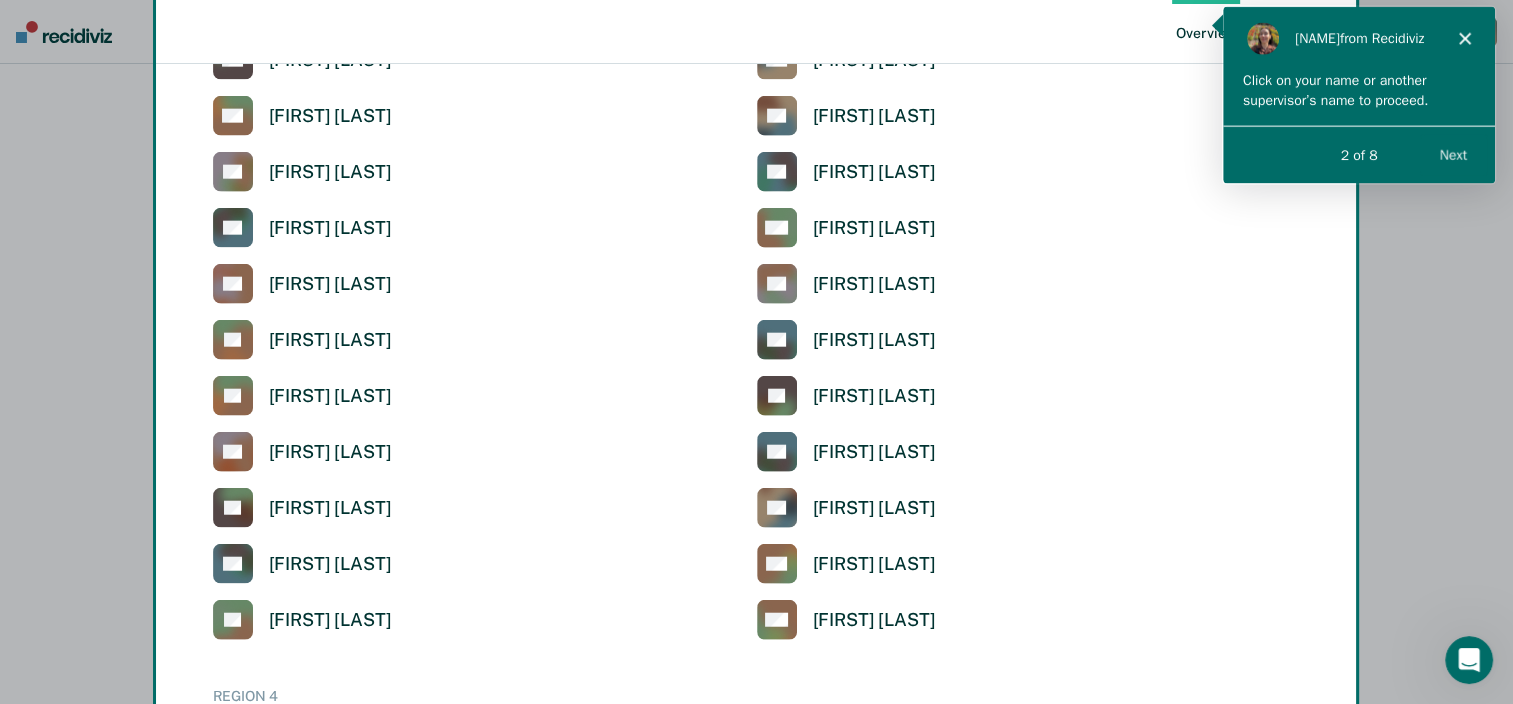 scroll, scrollTop: 4786, scrollLeft: 0, axis: vertical 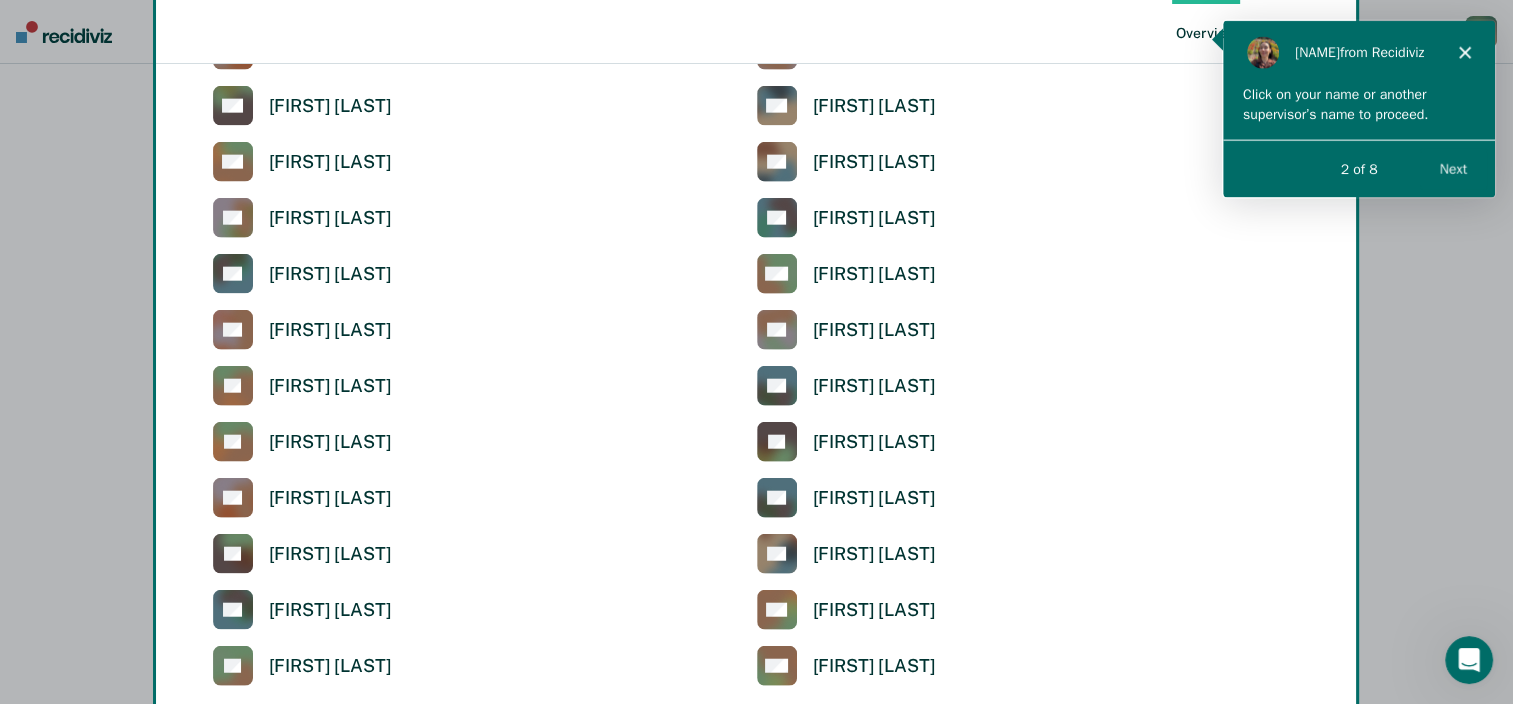 click at bounding box center [756, 352] 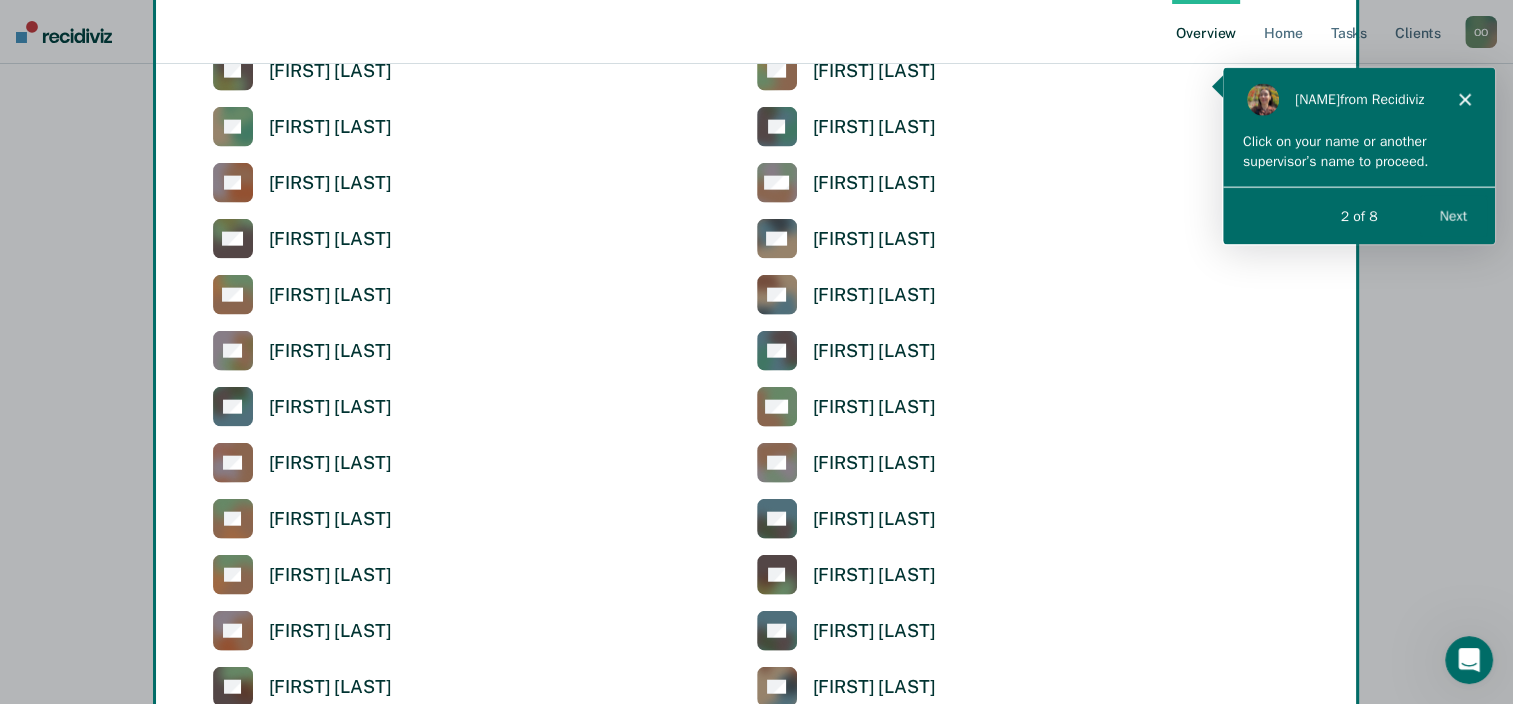 scroll, scrollTop: 4700, scrollLeft: 0, axis: vertical 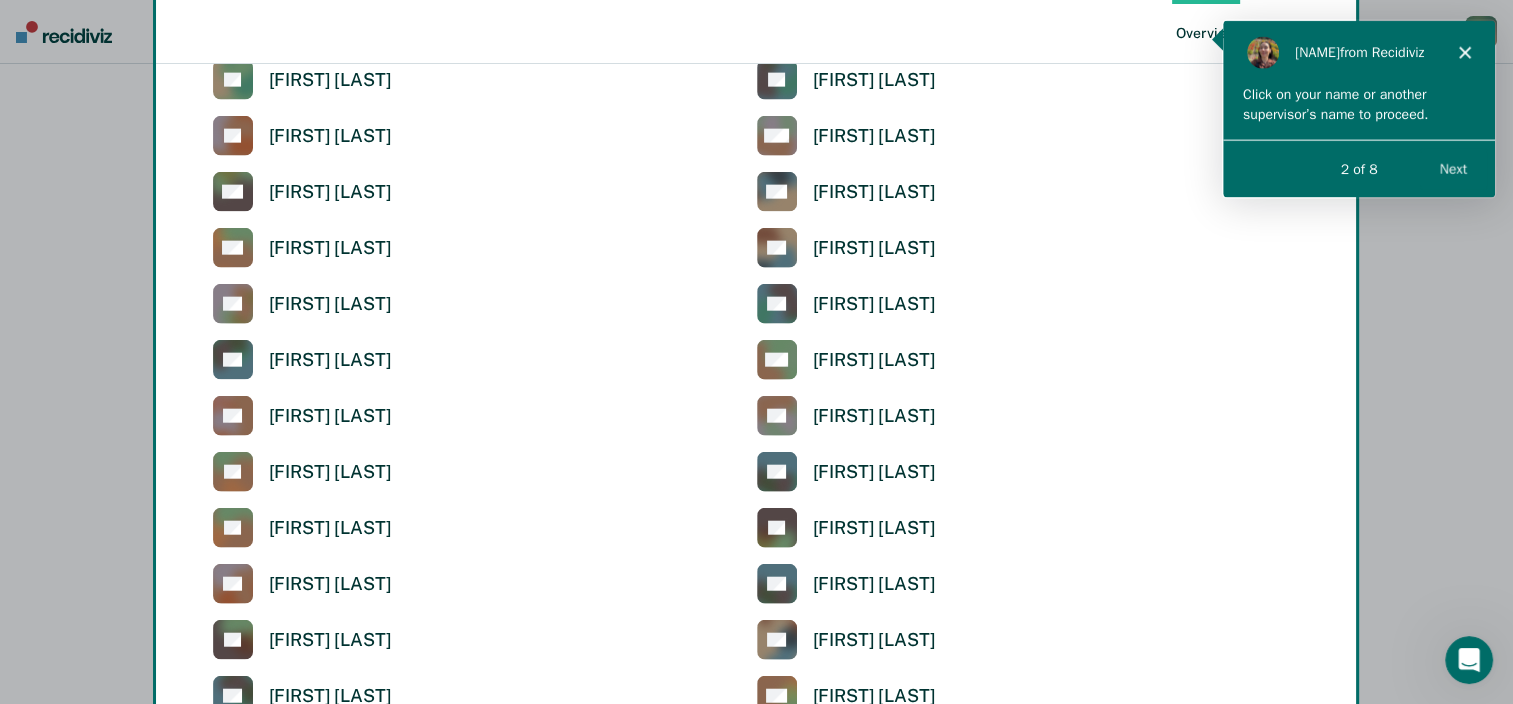click at bounding box center (756, 352) 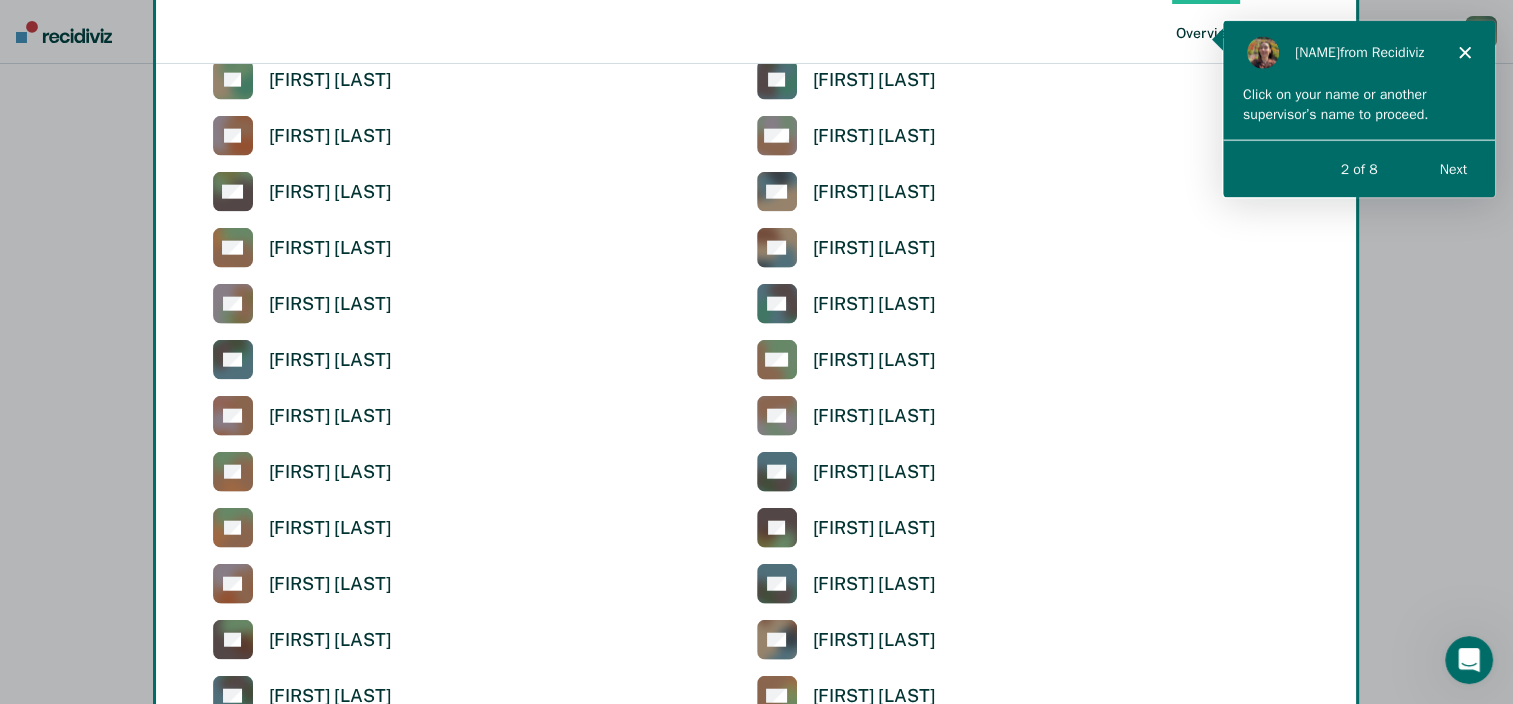 click at bounding box center [756, 352] 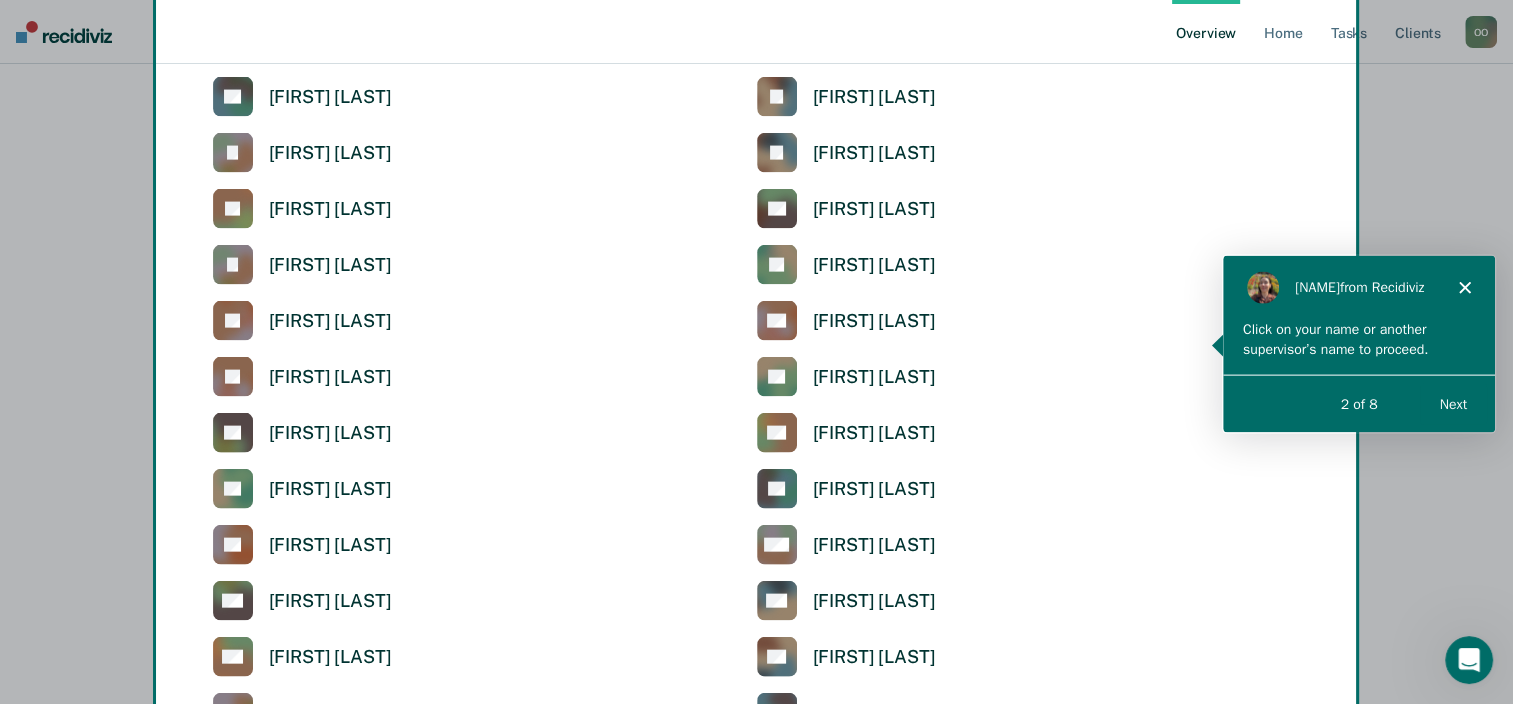 scroll, scrollTop: 4286, scrollLeft: 0, axis: vertical 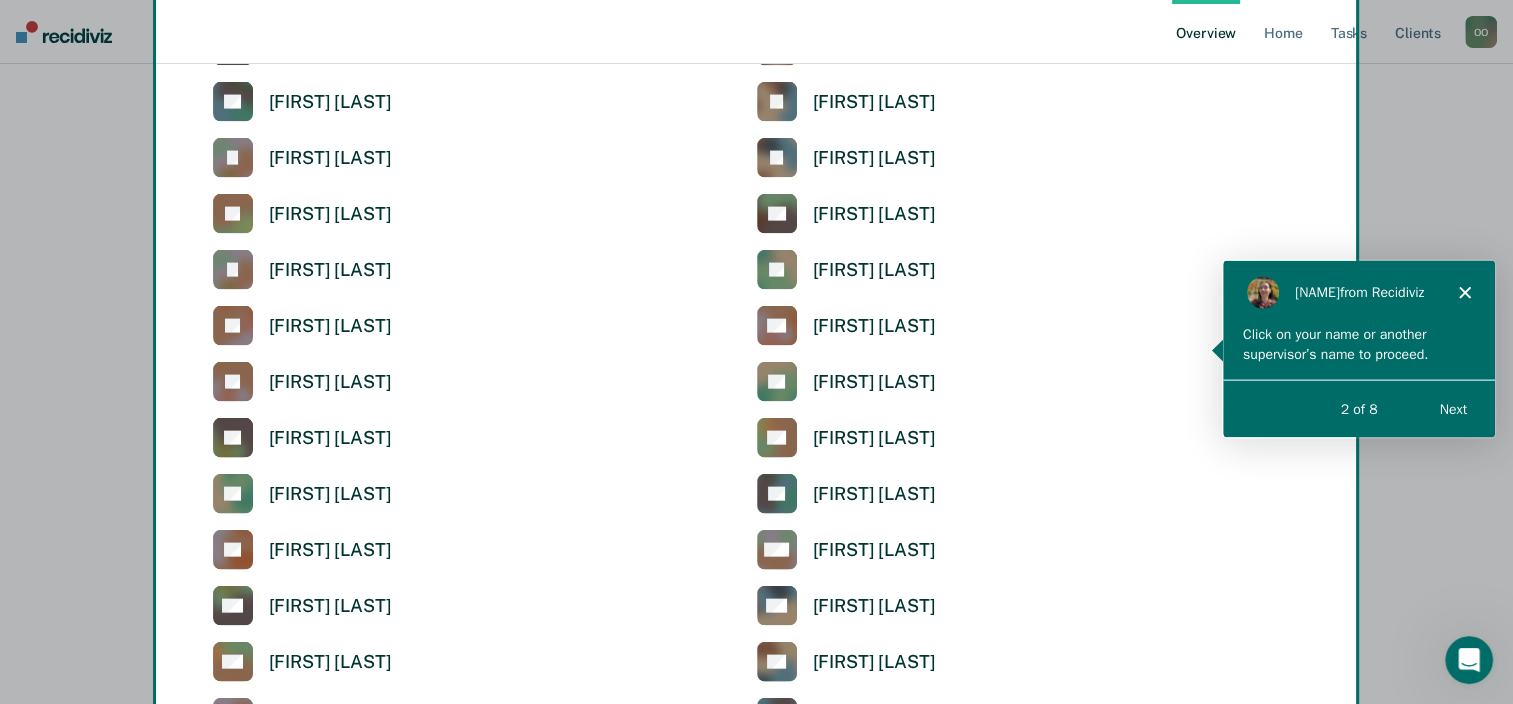 click on "Next" at bounding box center [1452, 408] 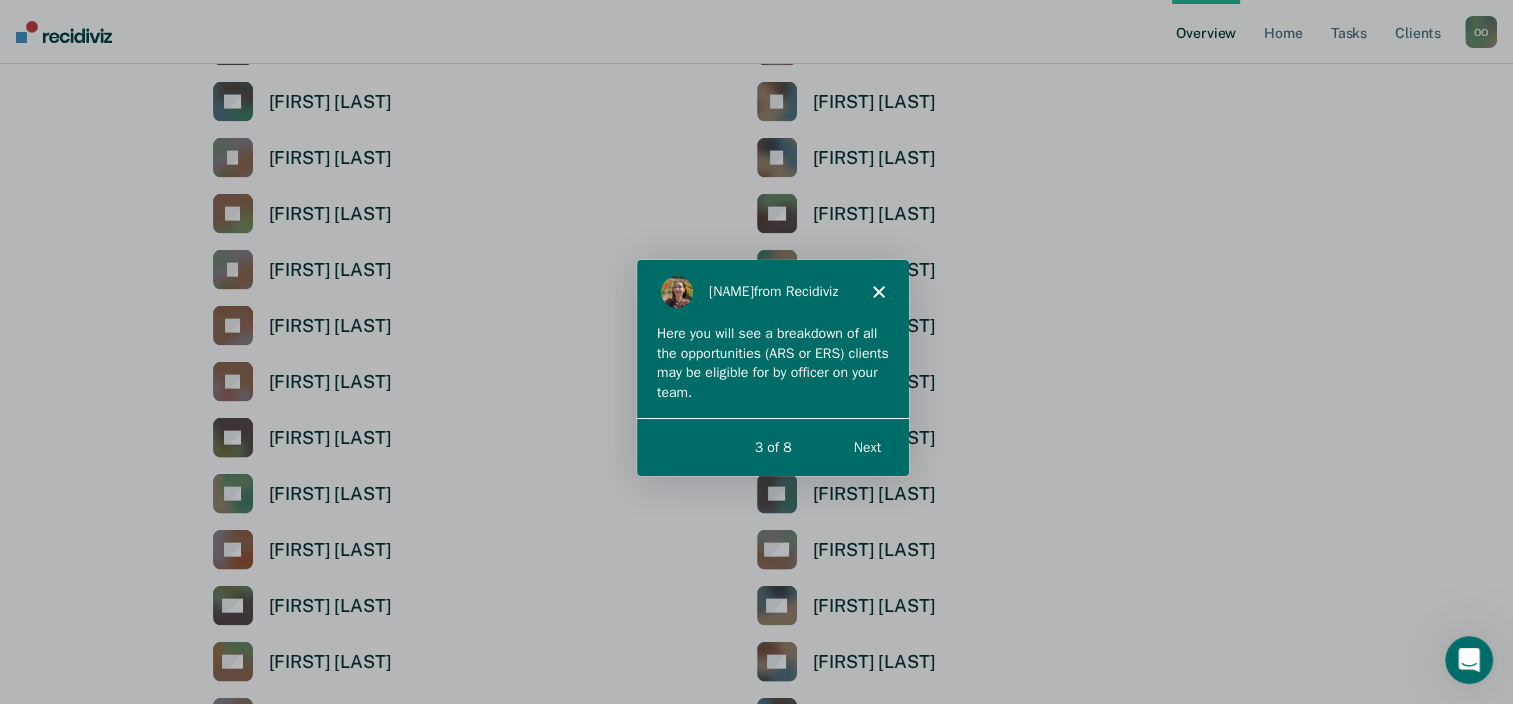 scroll, scrollTop: 0, scrollLeft: 0, axis: both 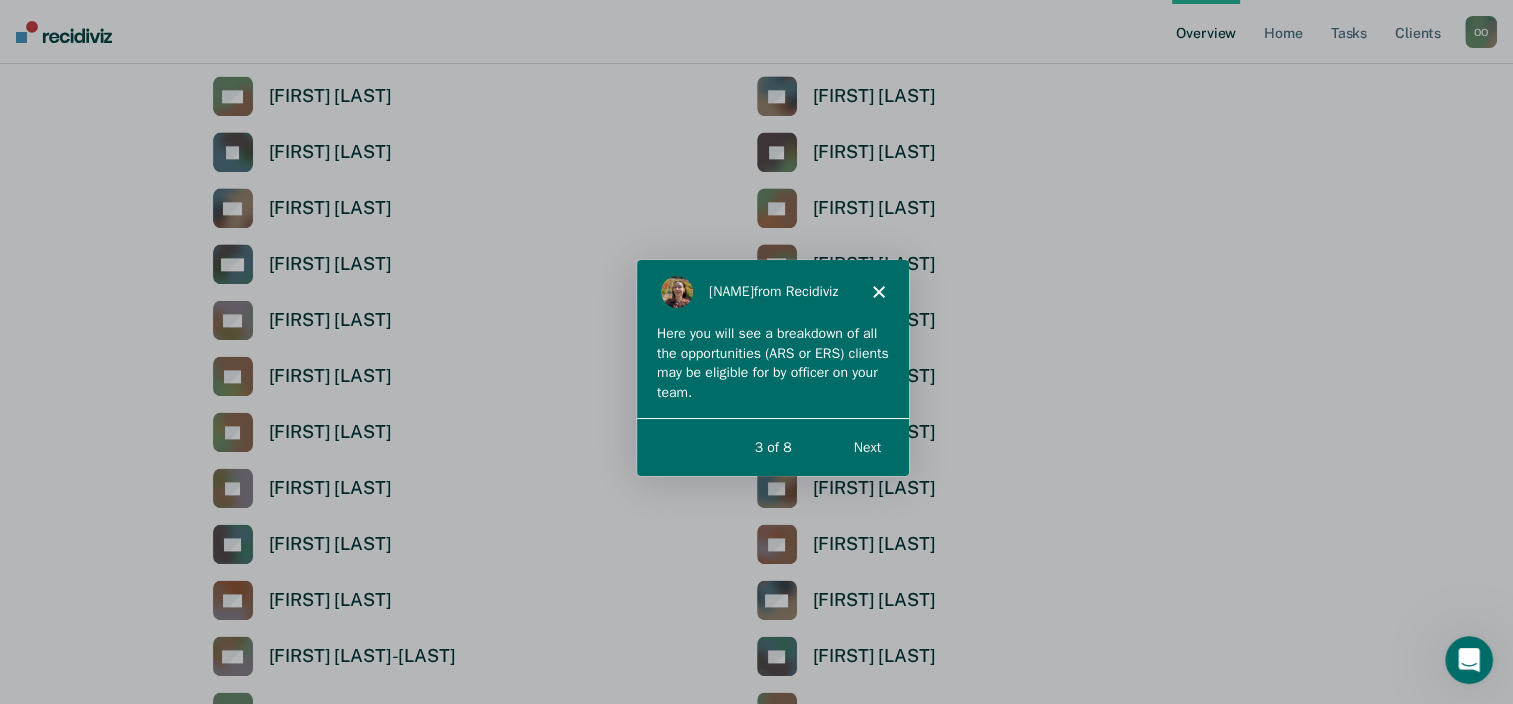 click at bounding box center (756, 352) 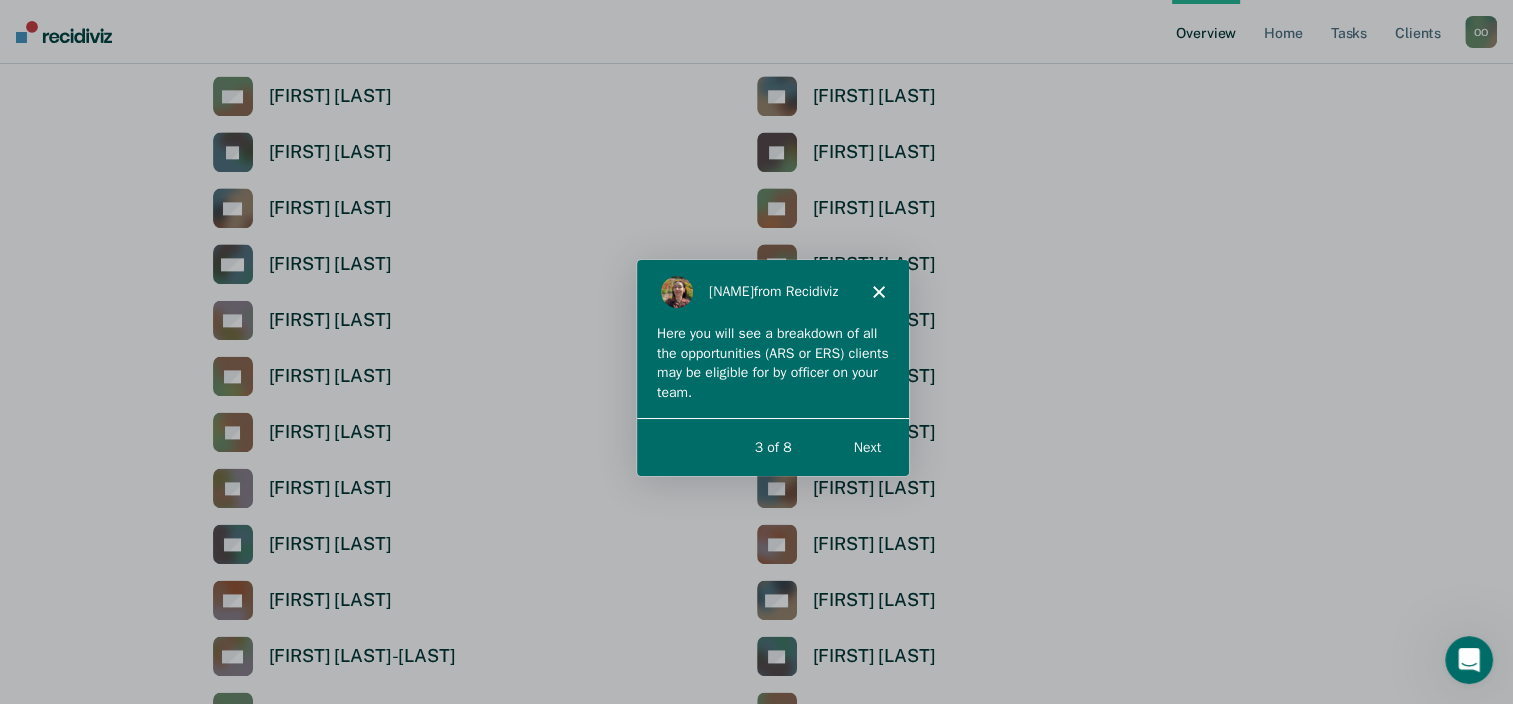 click on "Next" at bounding box center (865, 445) 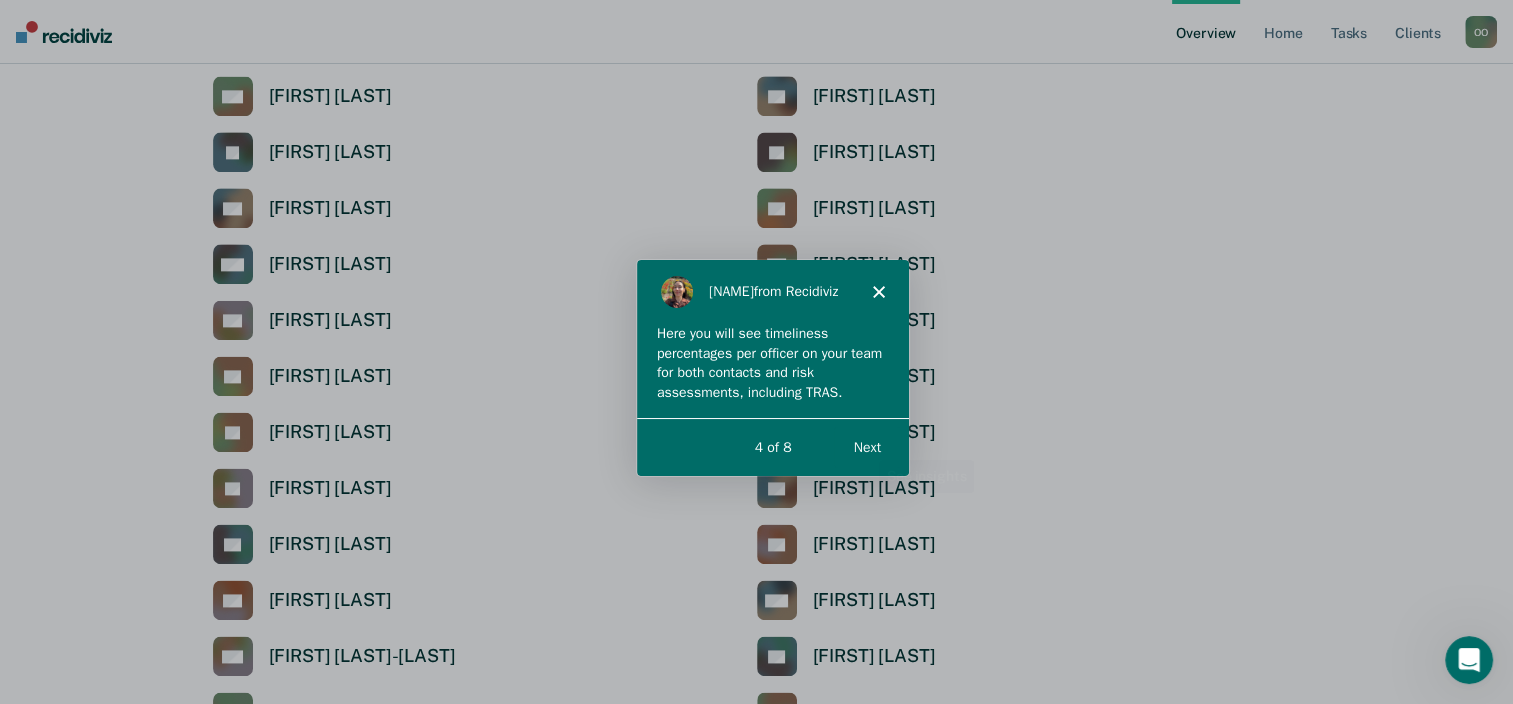 scroll, scrollTop: 0, scrollLeft: 0, axis: both 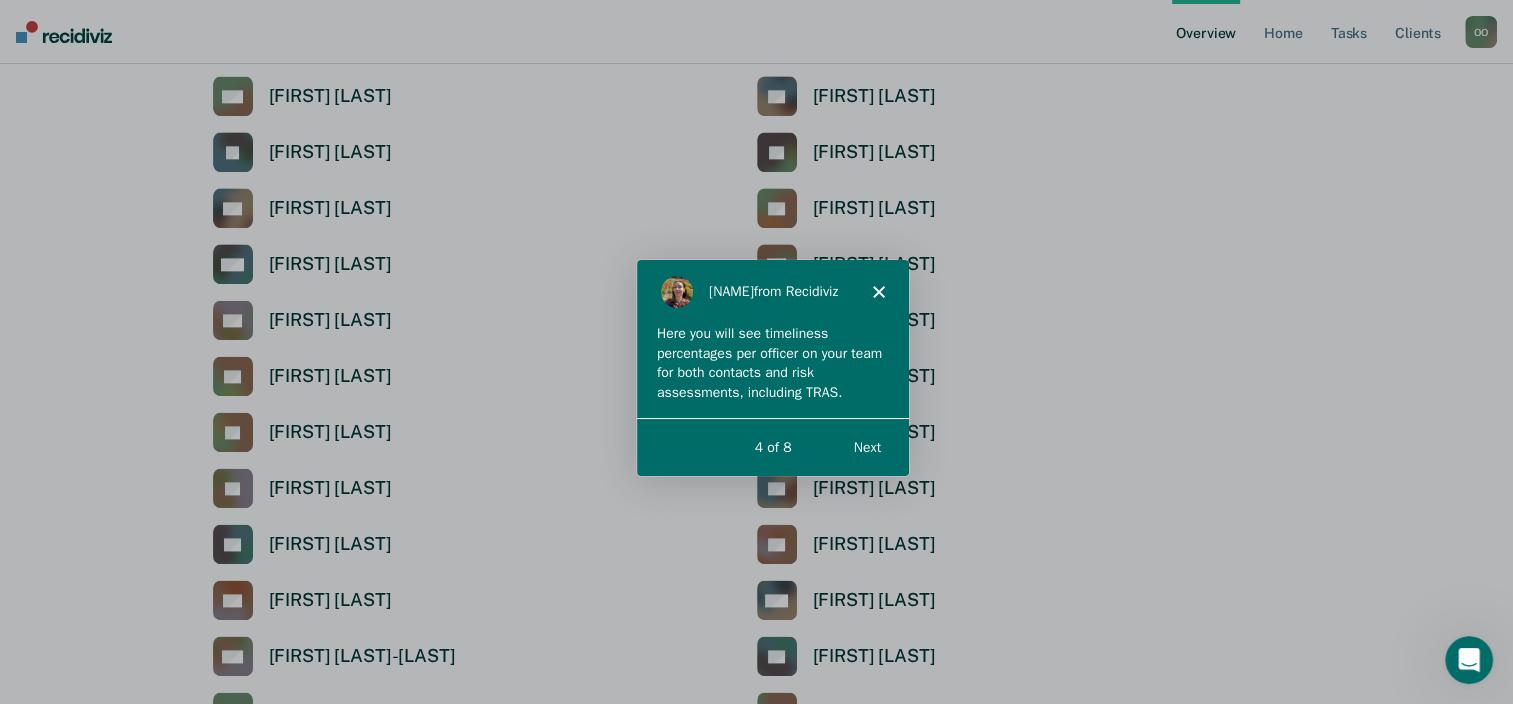 click on "Next" at bounding box center (865, 445) 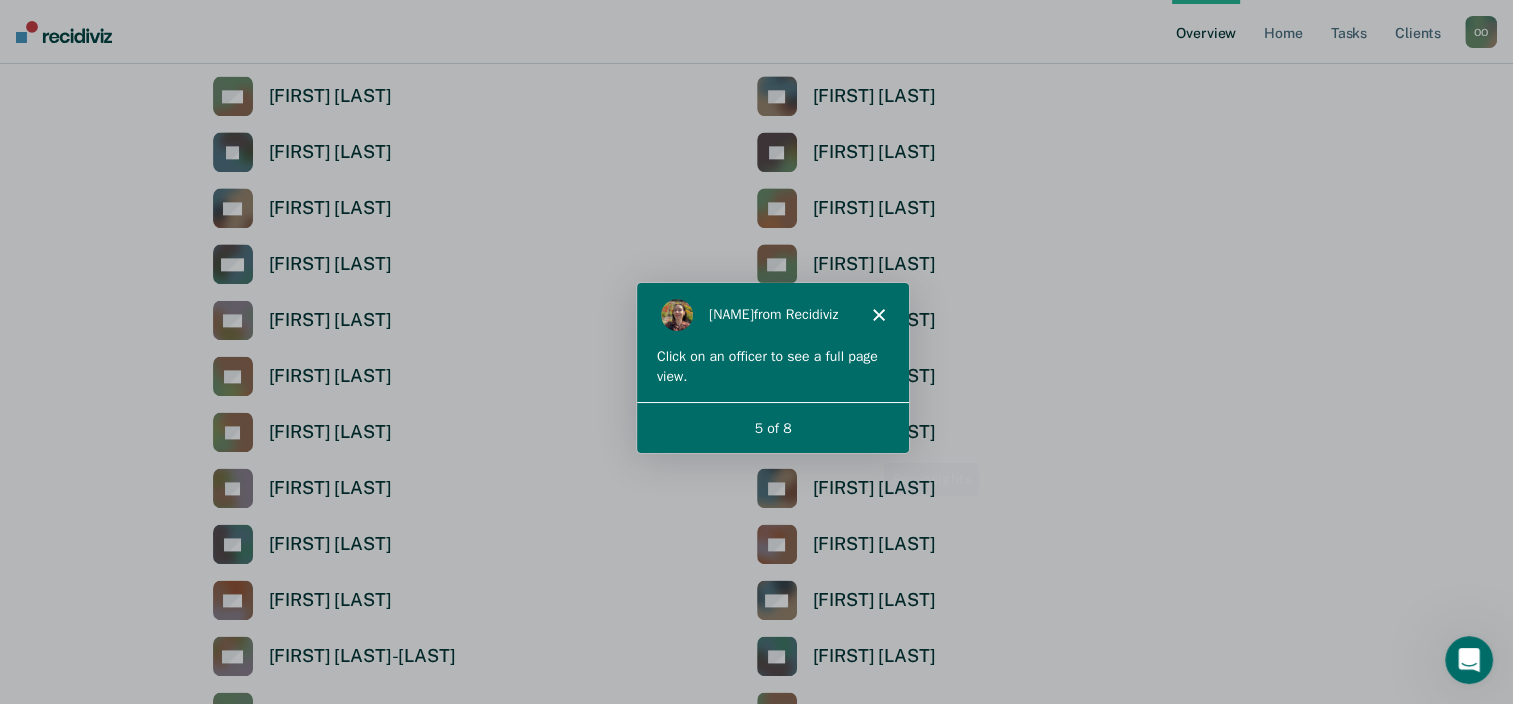 scroll, scrollTop: 0, scrollLeft: 0, axis: both 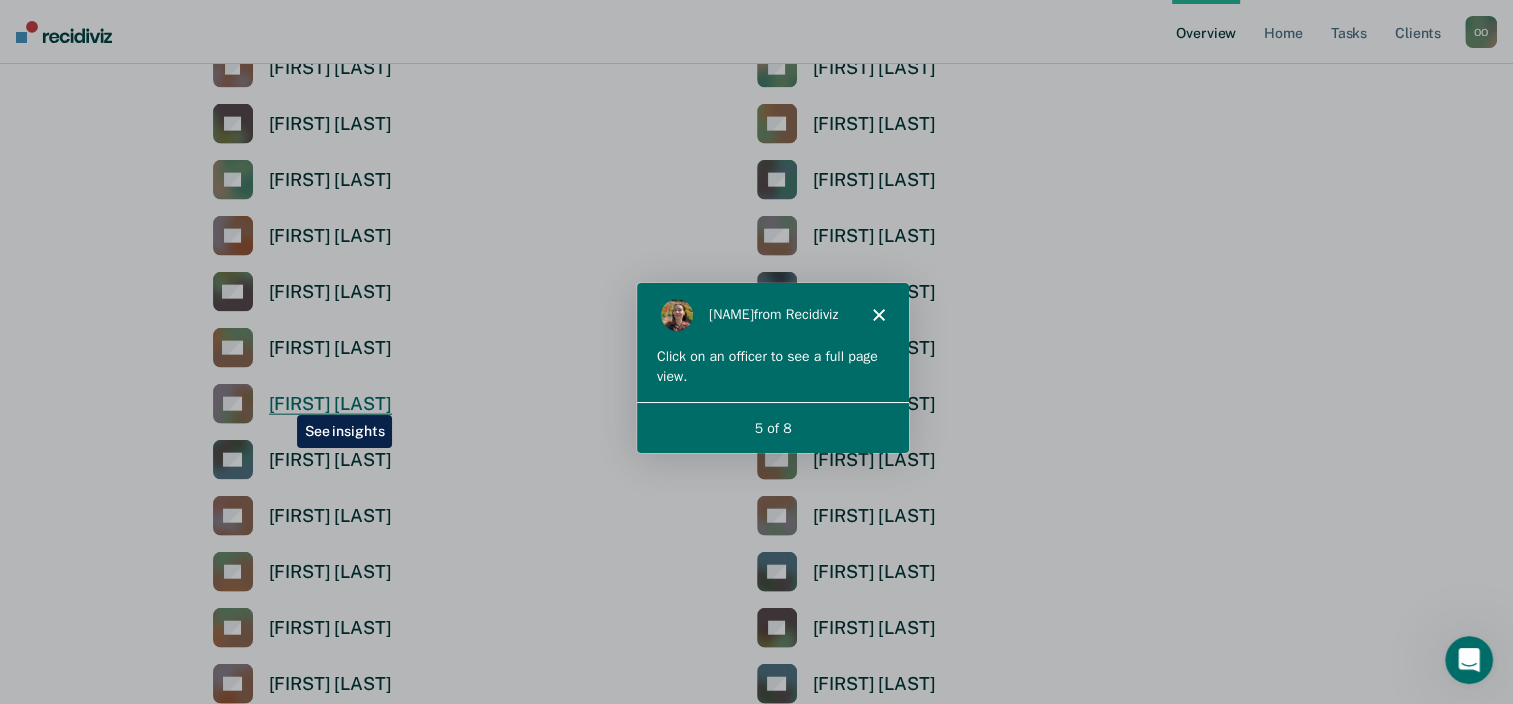 click on "[FIRST] [LAST]" at bounding box center (330, 404) 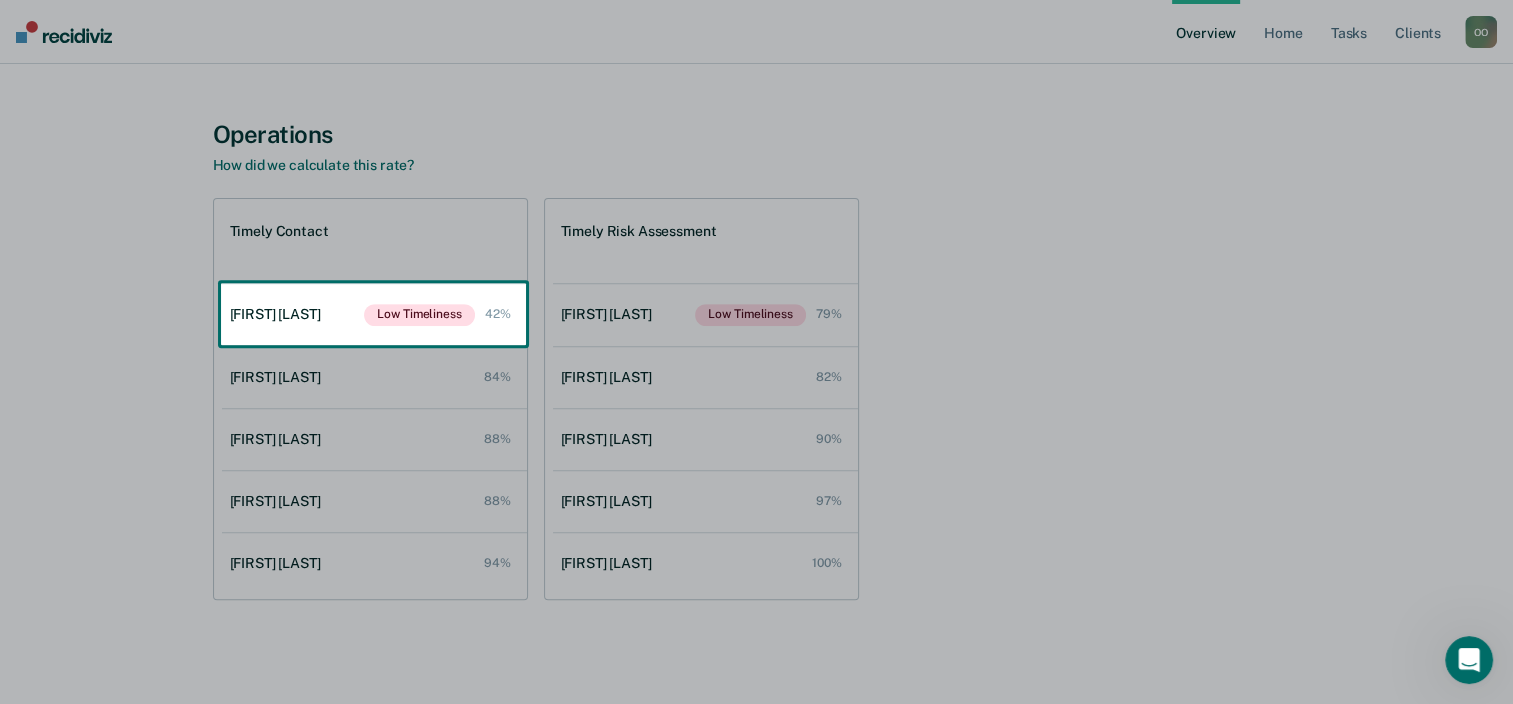 scroll, scrollTop: 0, scrollLeft: 0, axis: both 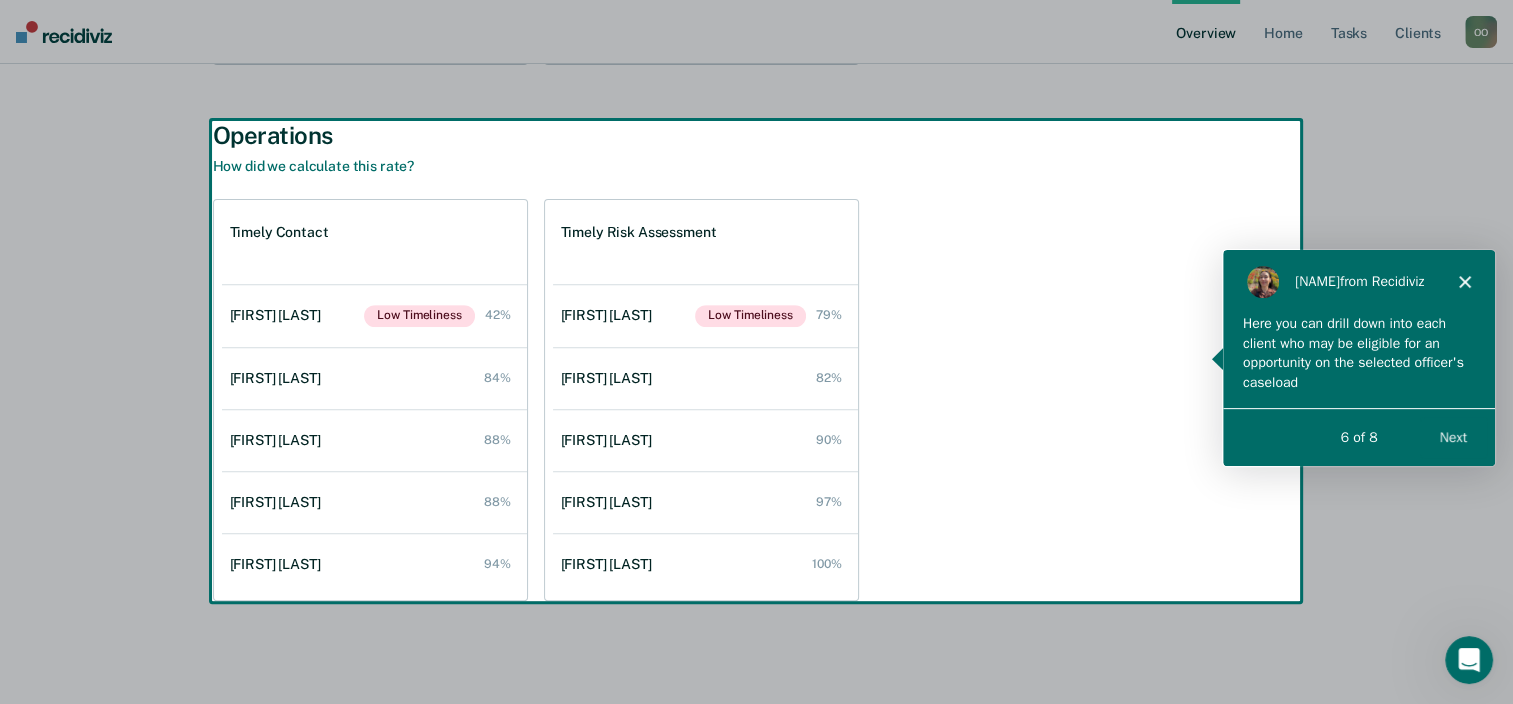 click on "Next" at bounding box center [1452, 436] 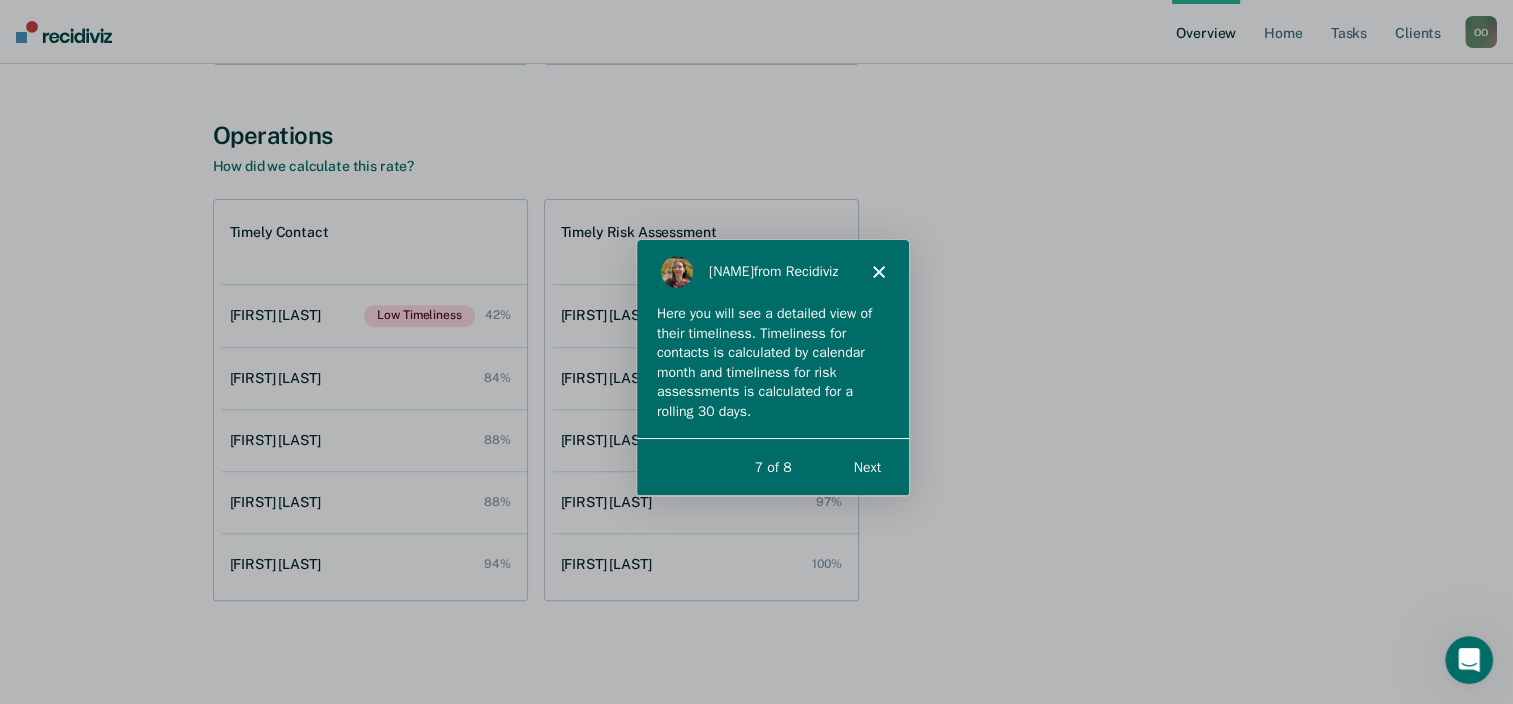 scroll, scrollTop: 0, scrollLeft: 0, axis: both 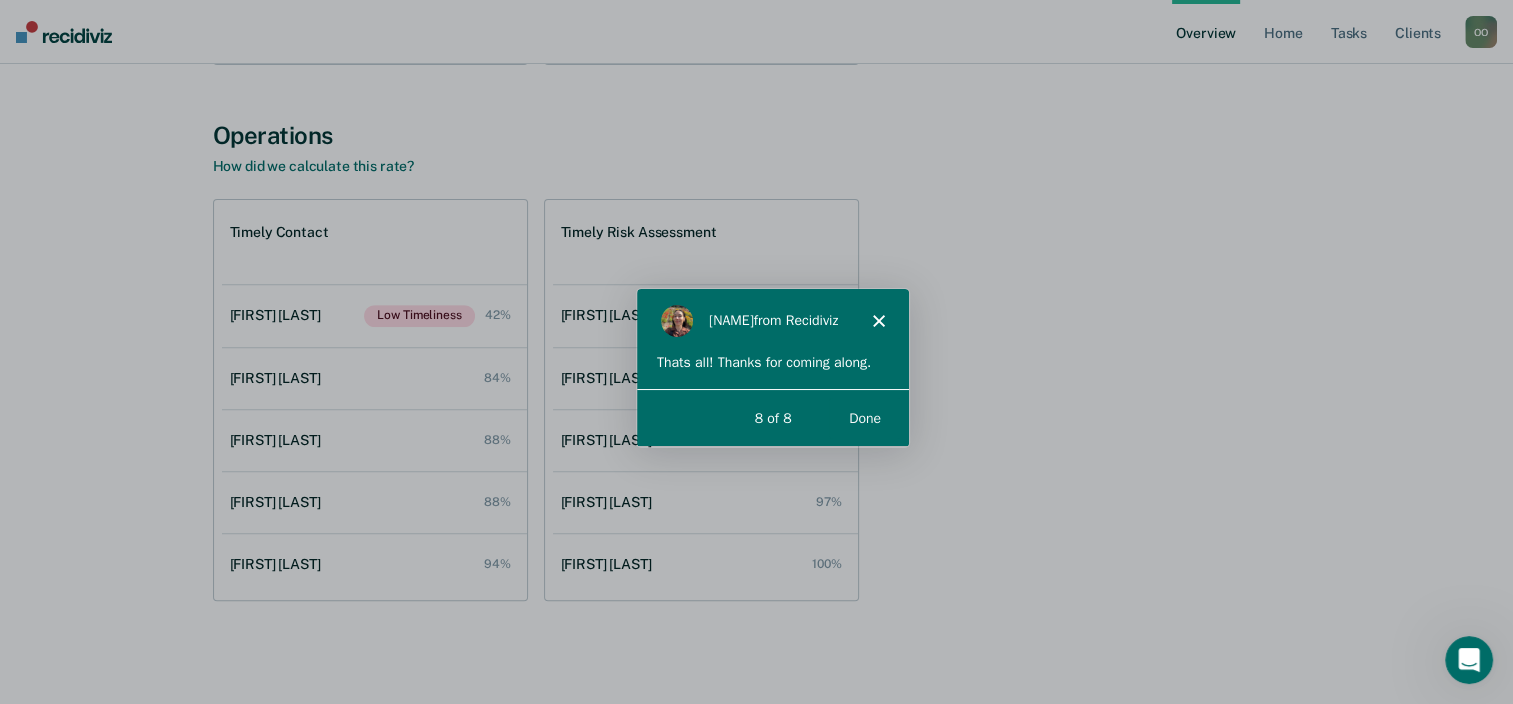 click on "Done" at bounding box center (863, 417) 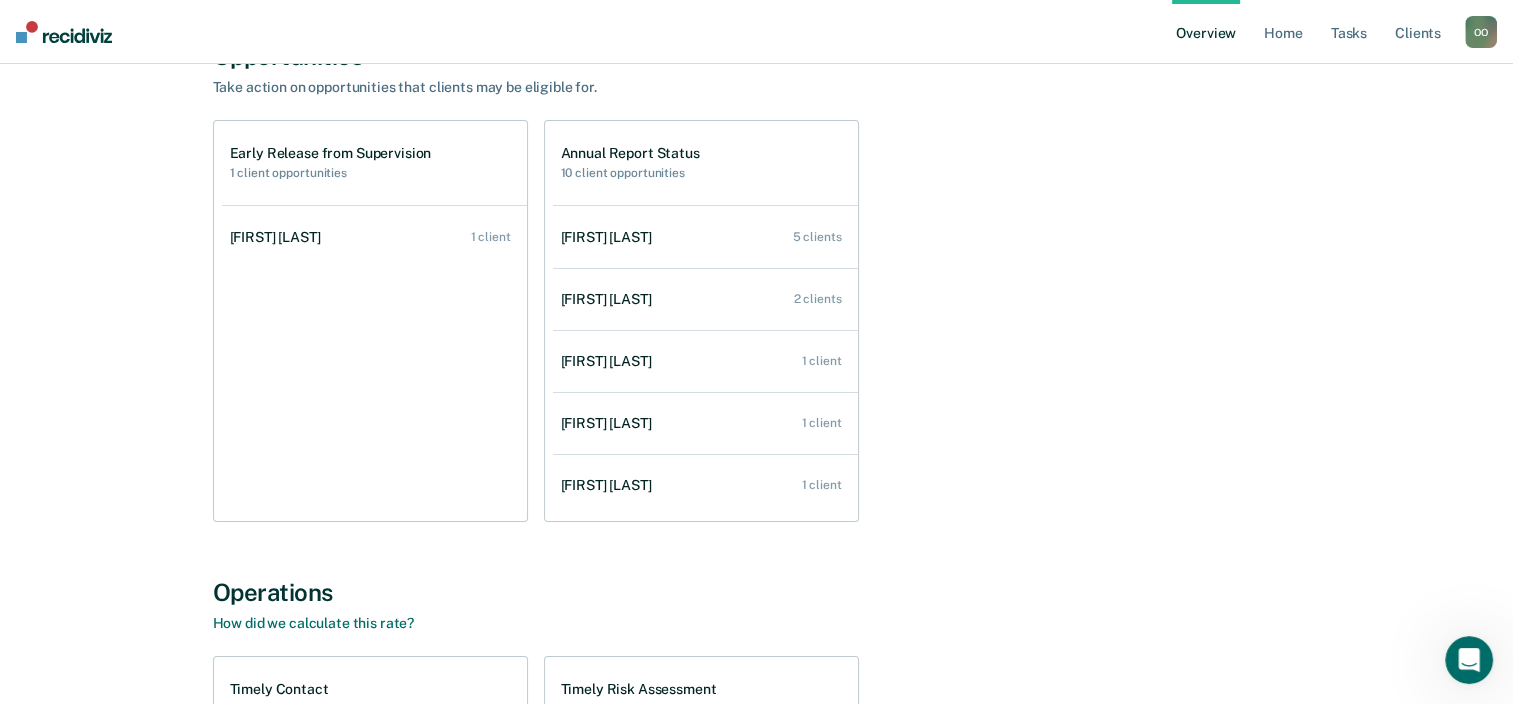 scroll, scrollTop: 165, scrollLeft: 0, axis: vertical 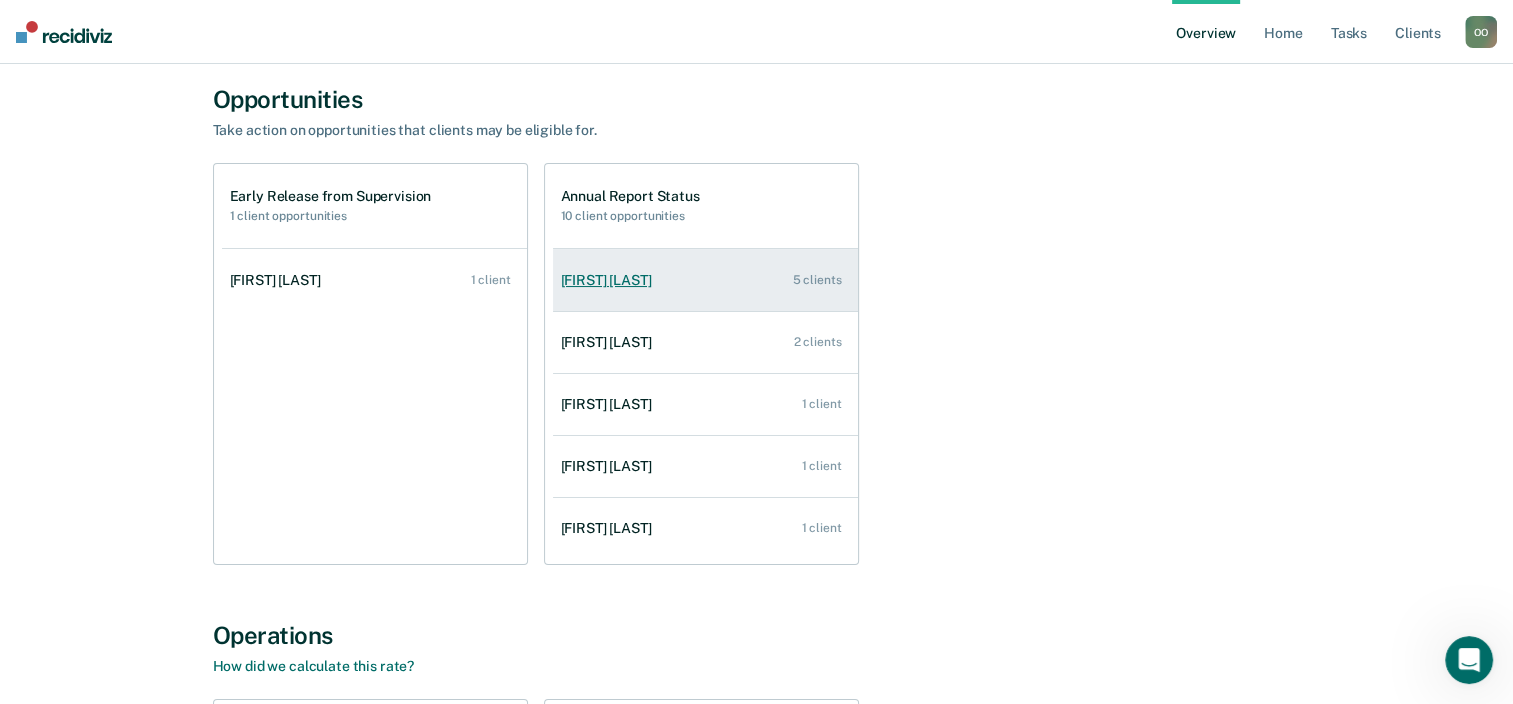 click on "[FIRST] [LAST]   5 clients" at bounding box center (705, 280) 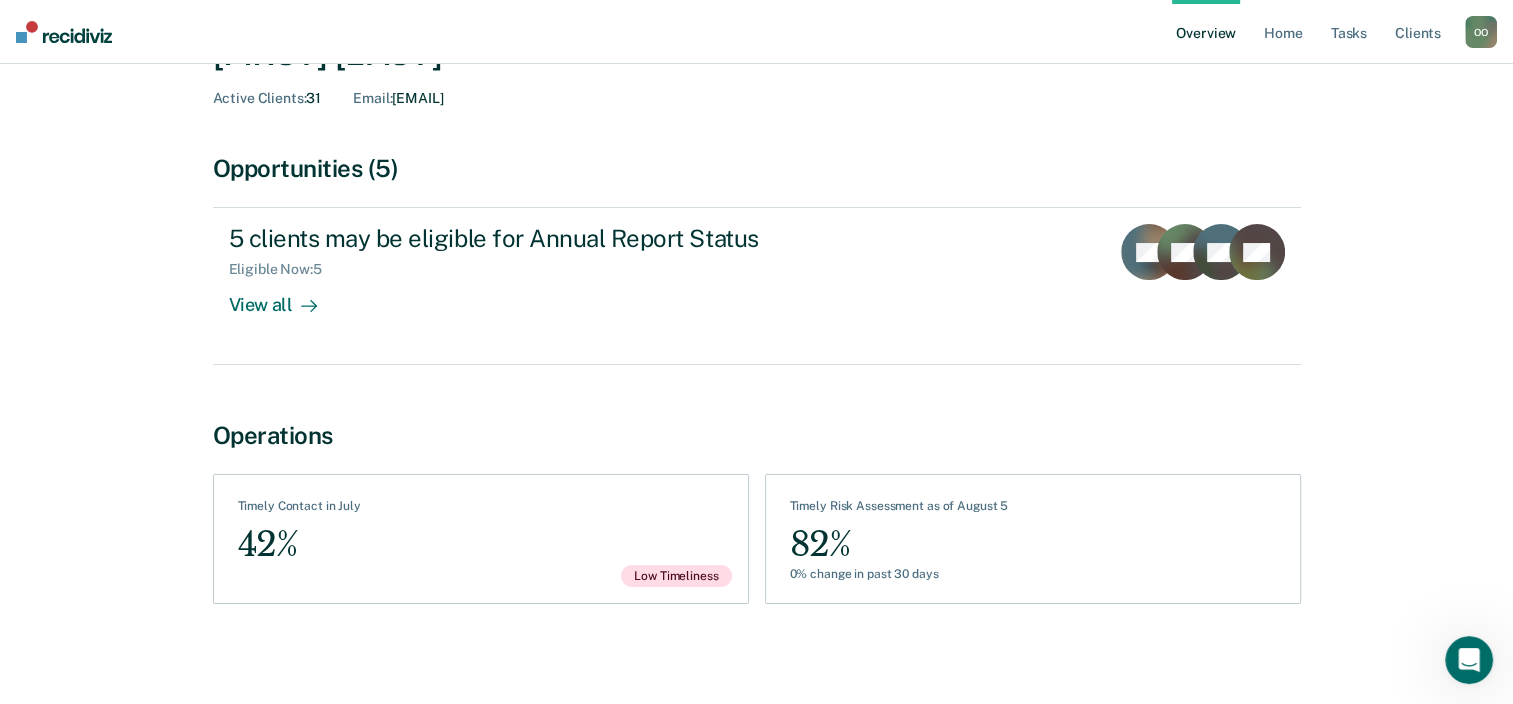 scroll, scrollTop: 116, scrollLeft: 0, axis: vertical 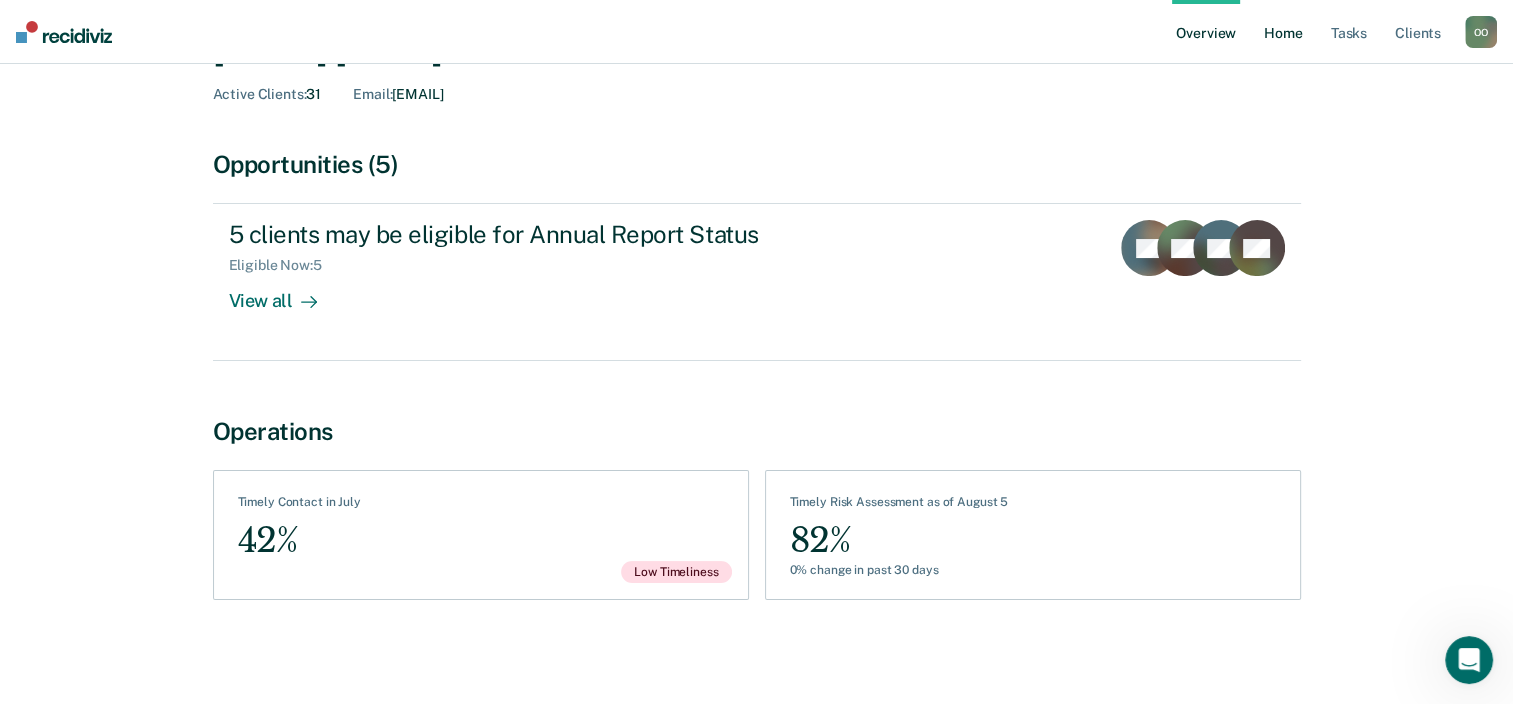 click on "Home" at bounding box center [1283, 32] 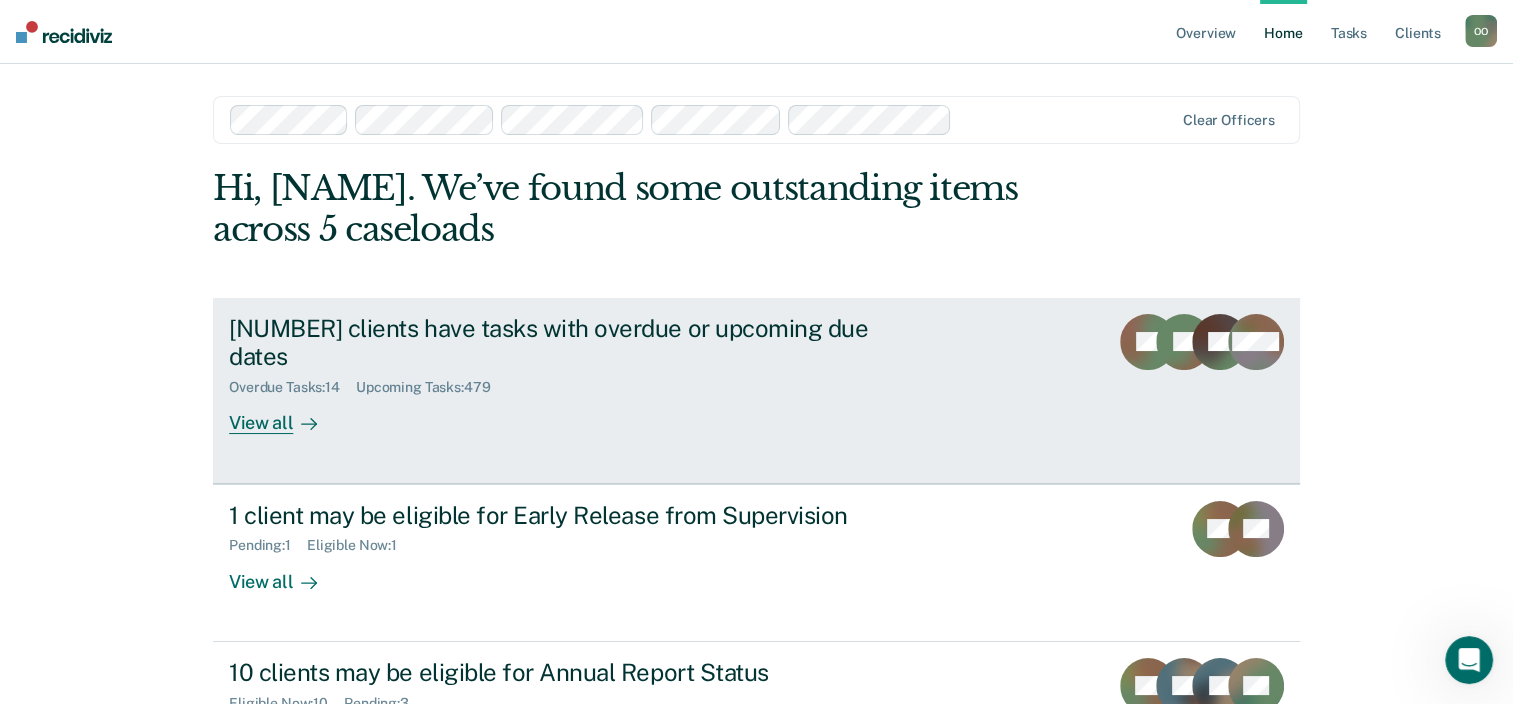 click on "Overdue Tasks :  14" at bounding box center [292, 387] 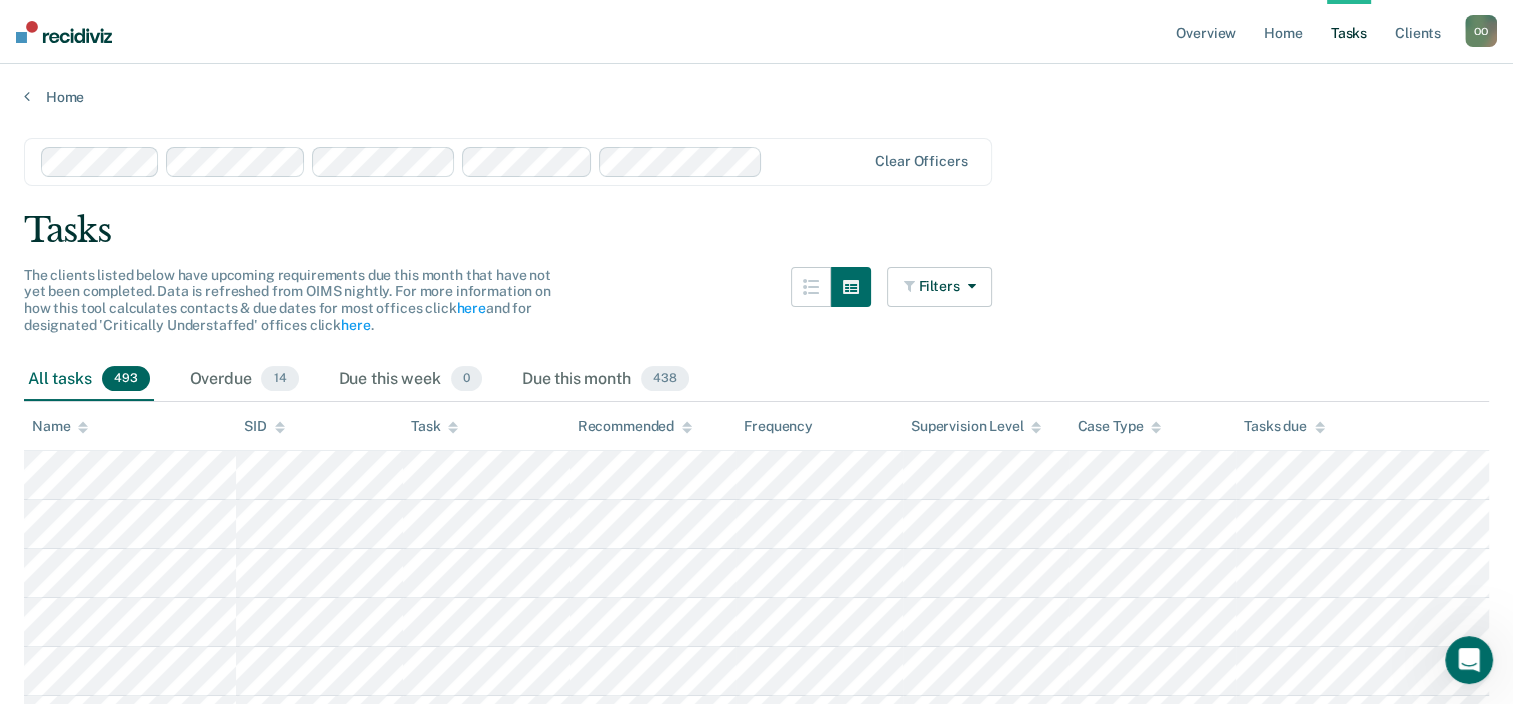 scroll, scrollTop: 0, scrollLeft: 0, axis: both 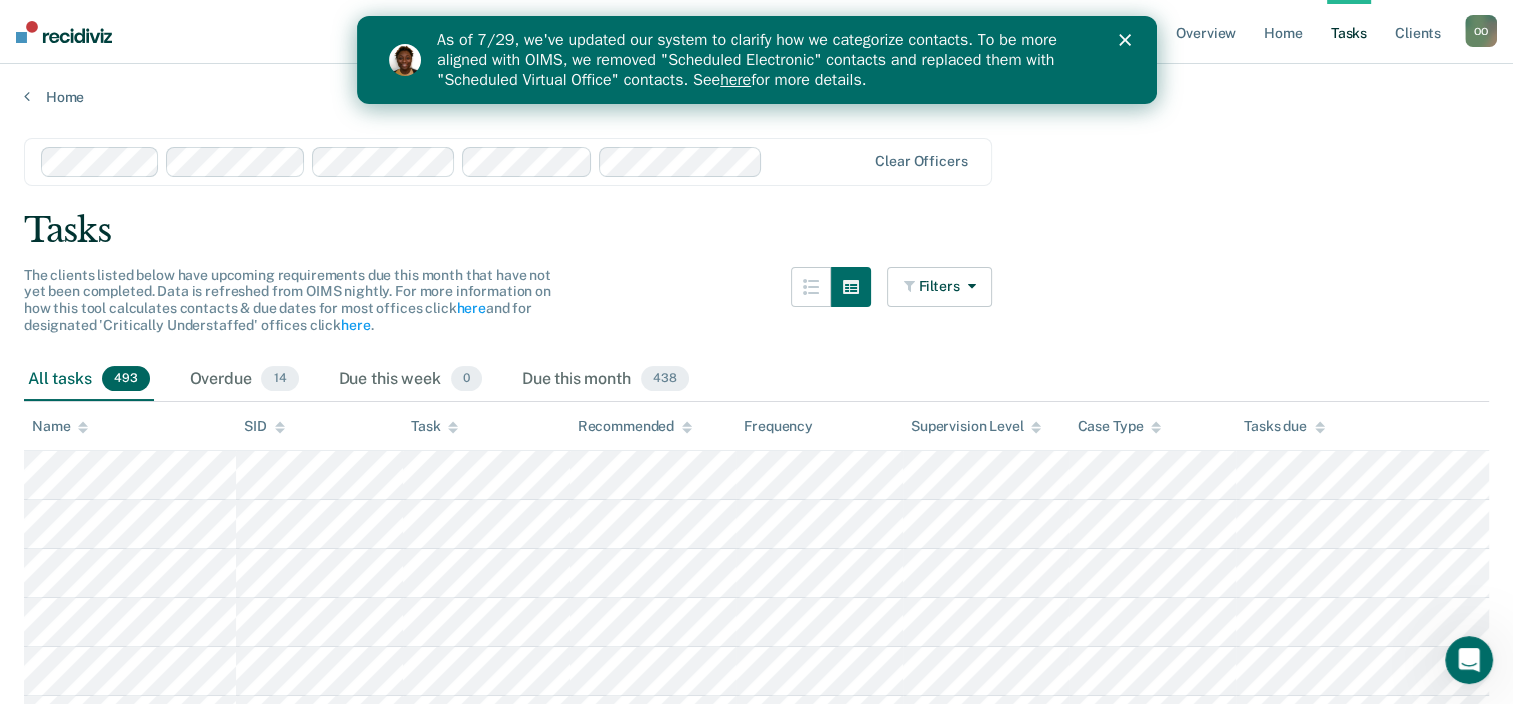 click on "Home" at bounding box center [756, 85] 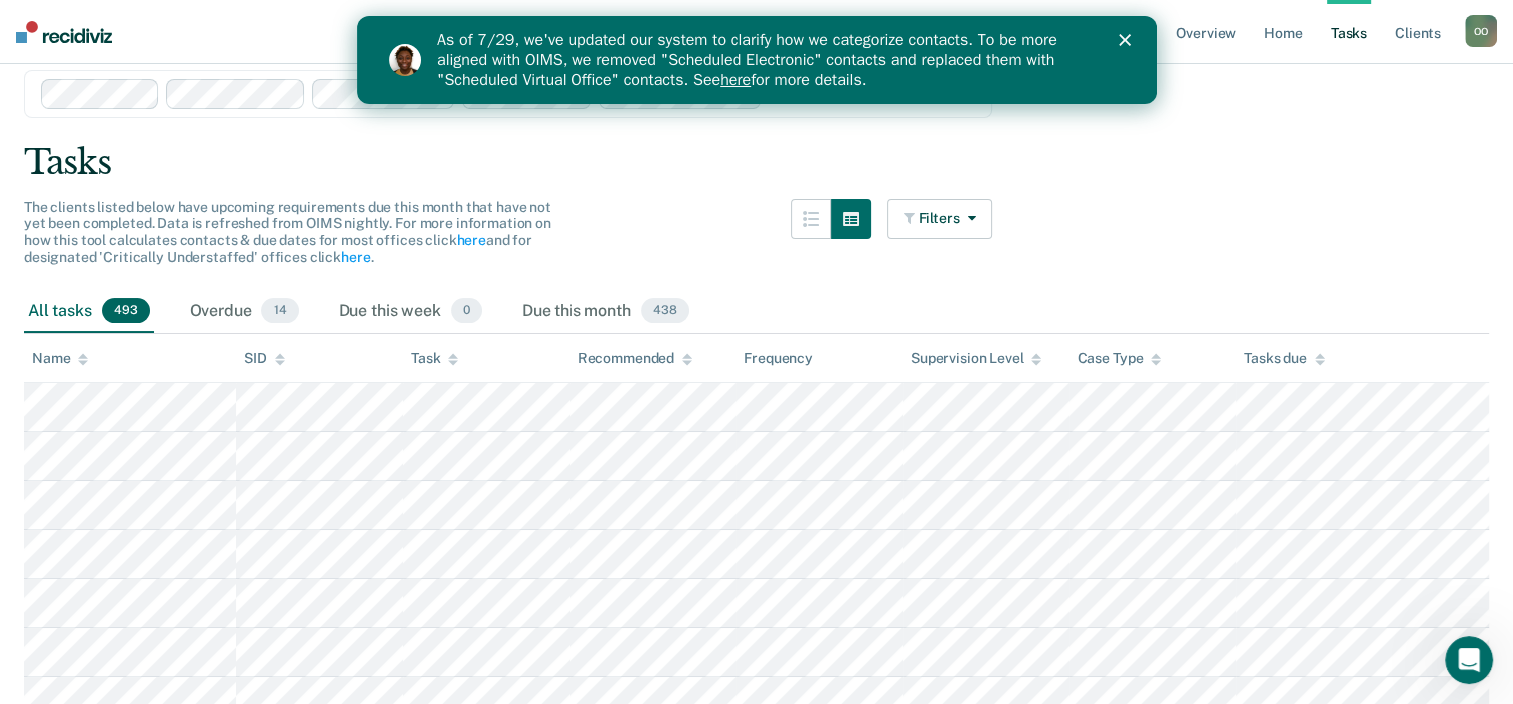 scroll, scrollTop: 100, scrollLeft: 0, axis: vertical 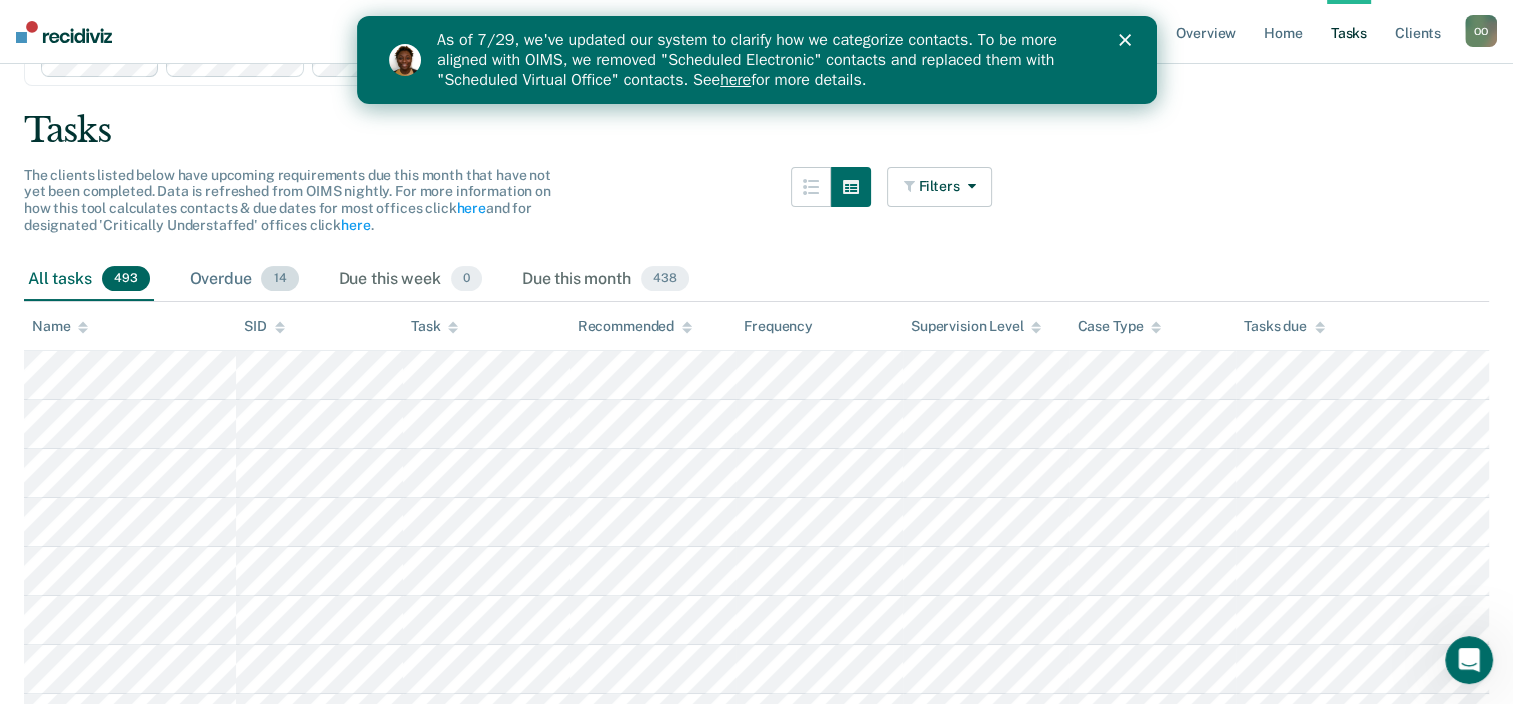 click on "Overdue 14" at bounding box center [244, 280] 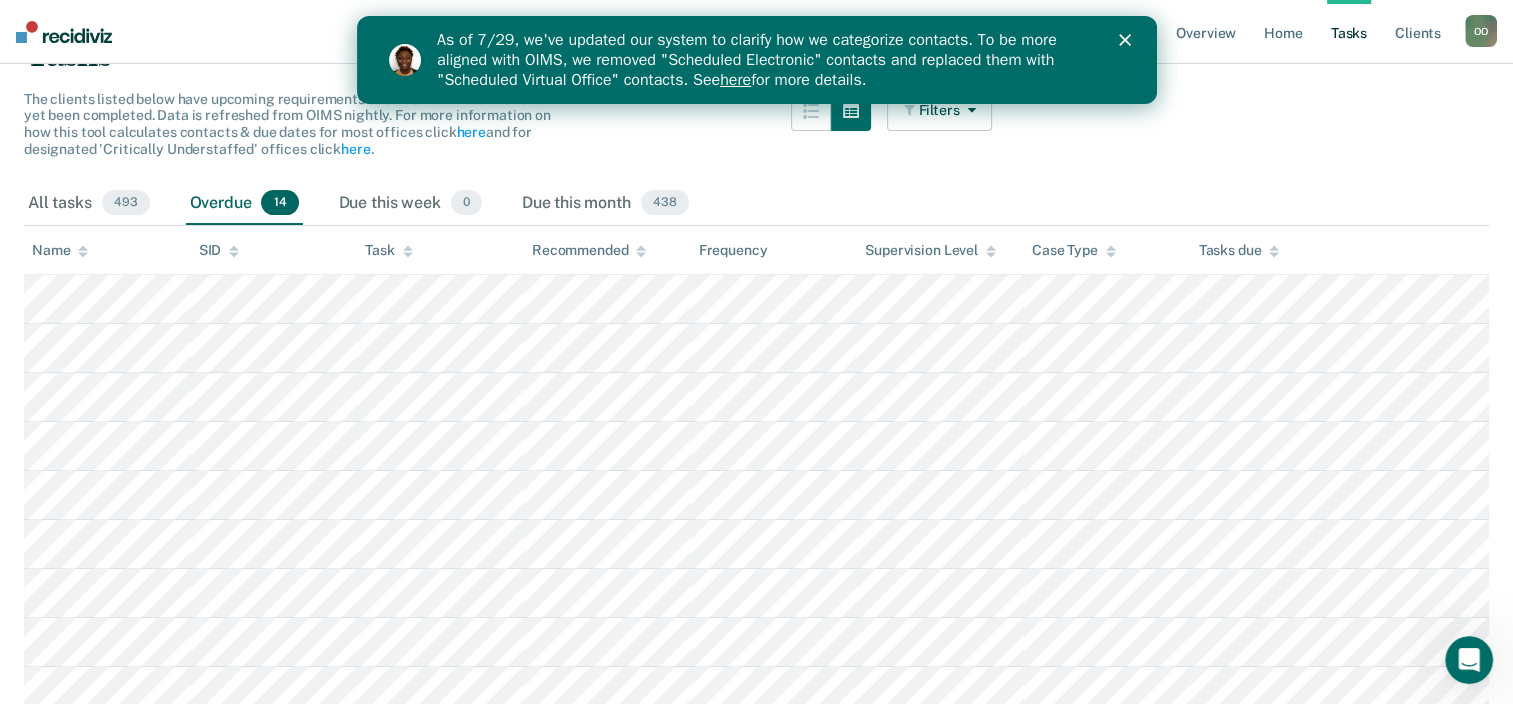 scroll, scrollTop: 212, scrollLeft: 0, axis: vertical 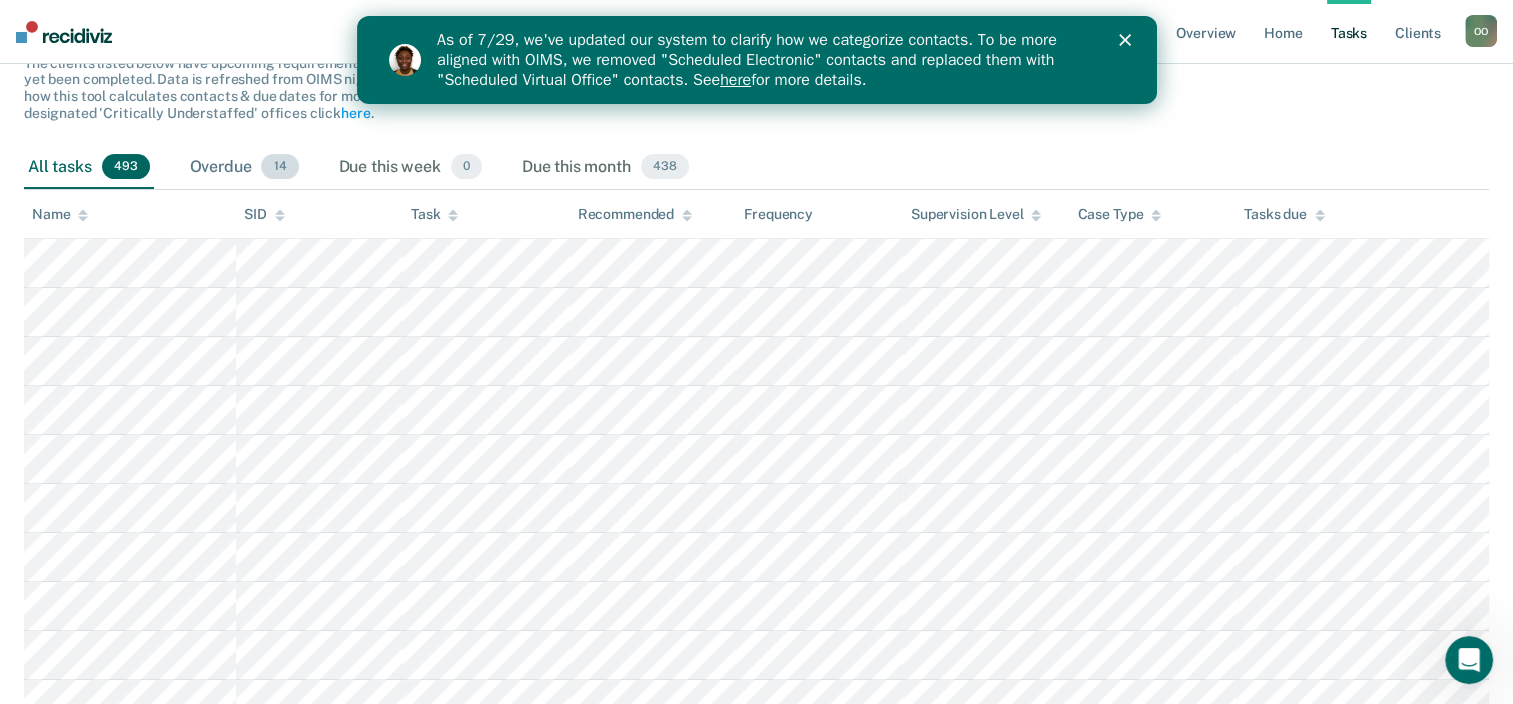 click on "Overdue 14" at bounding box center [244, 168] 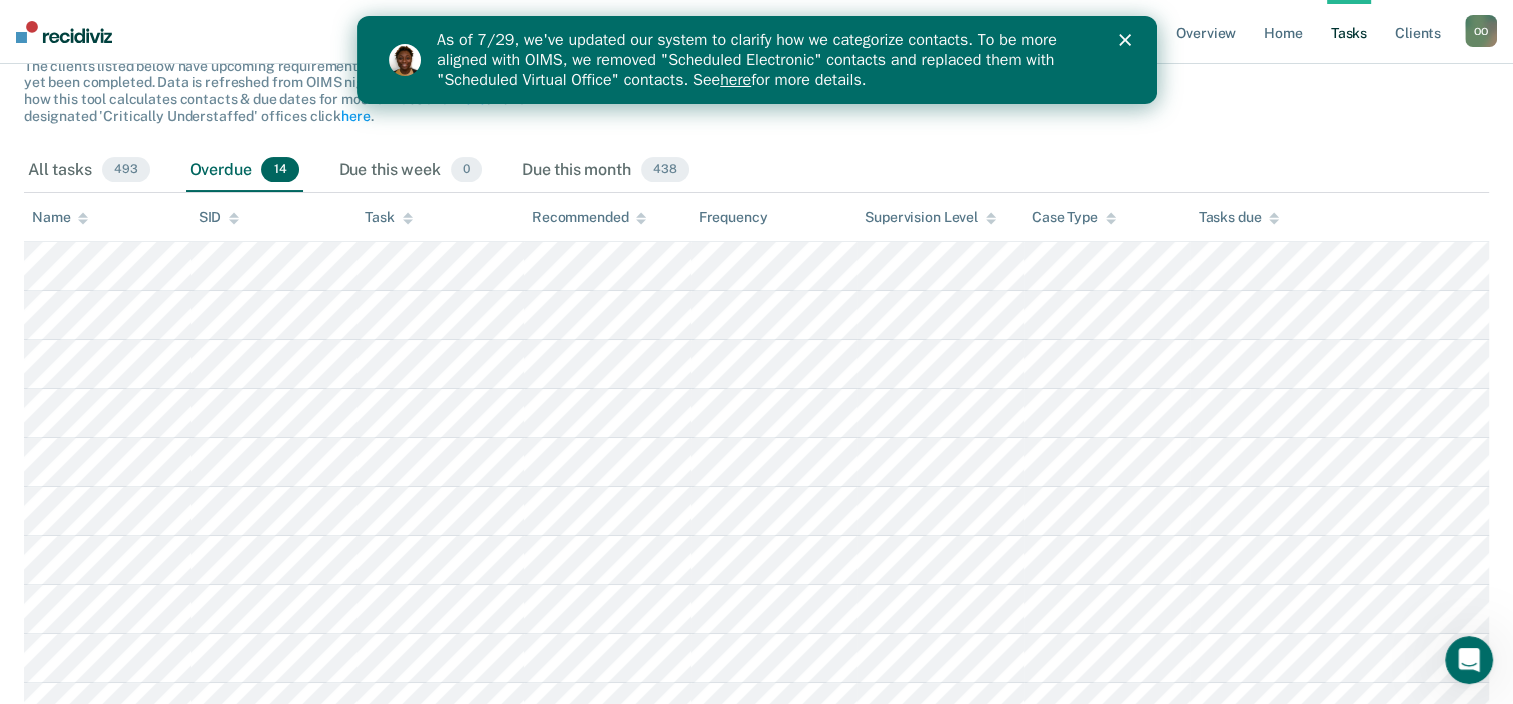 scroll, scrollTop: 212, scrollLeft: 0, axis: vertical 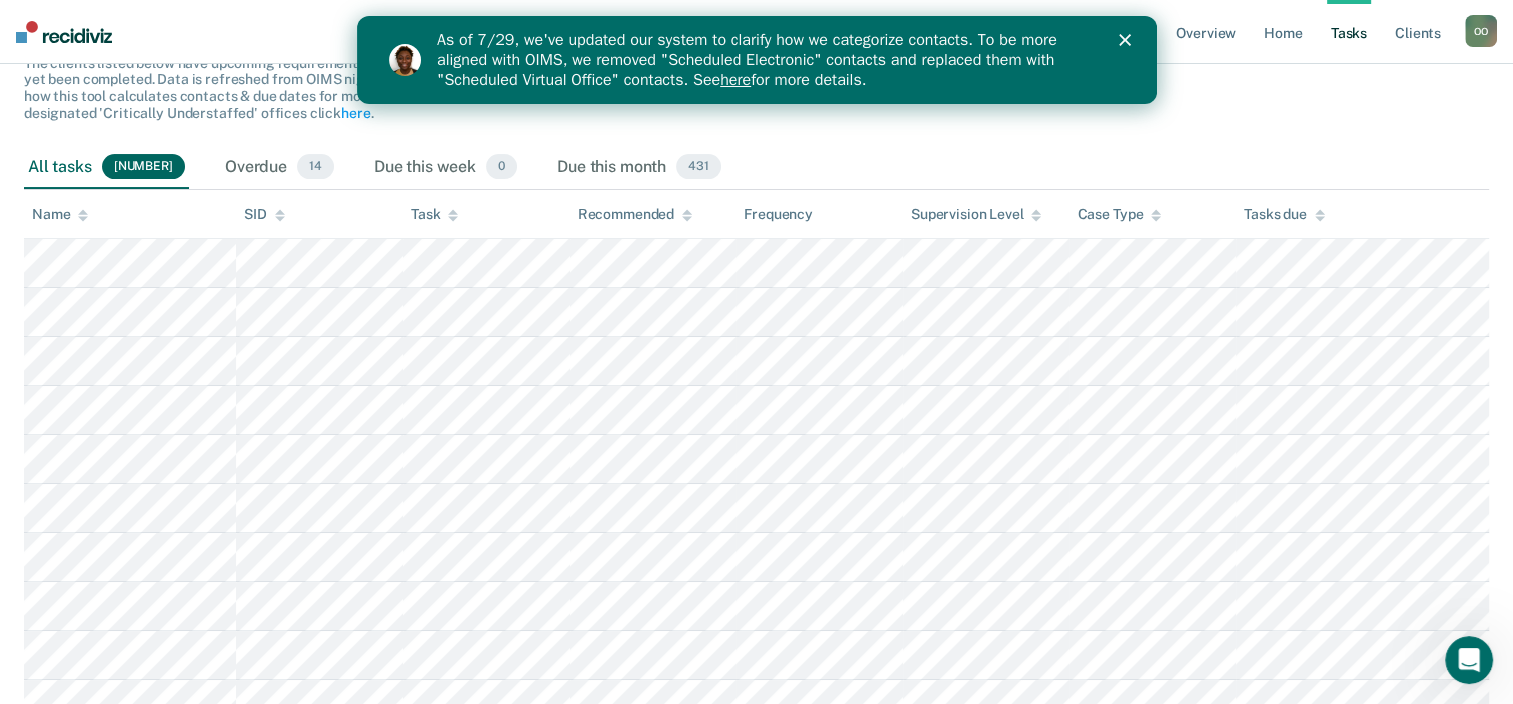click on "here" at bounding box center (734, 80) 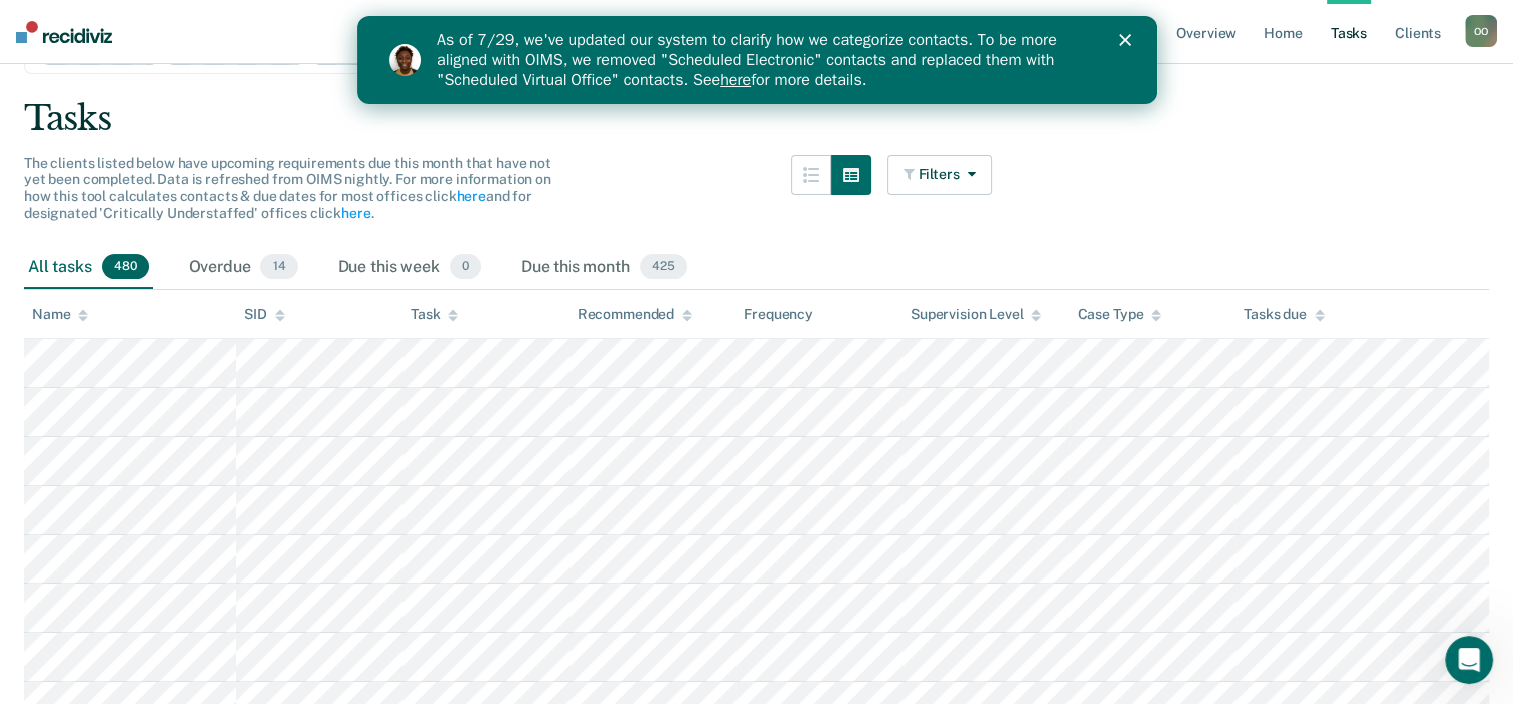 scroll, scrollTop: 0, scrollLeft: 0, axis: both 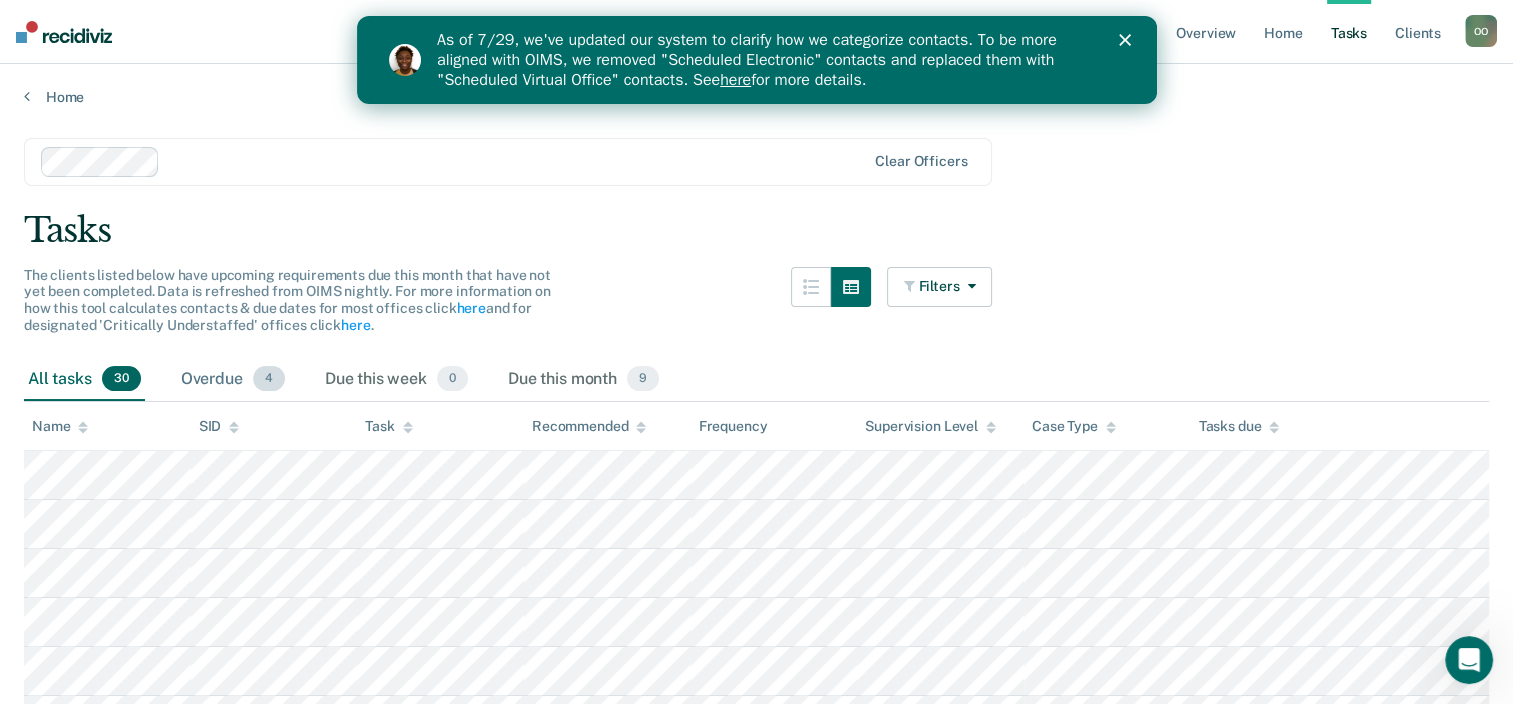 click on "Overdue 4" at bounding box center [233, 380] 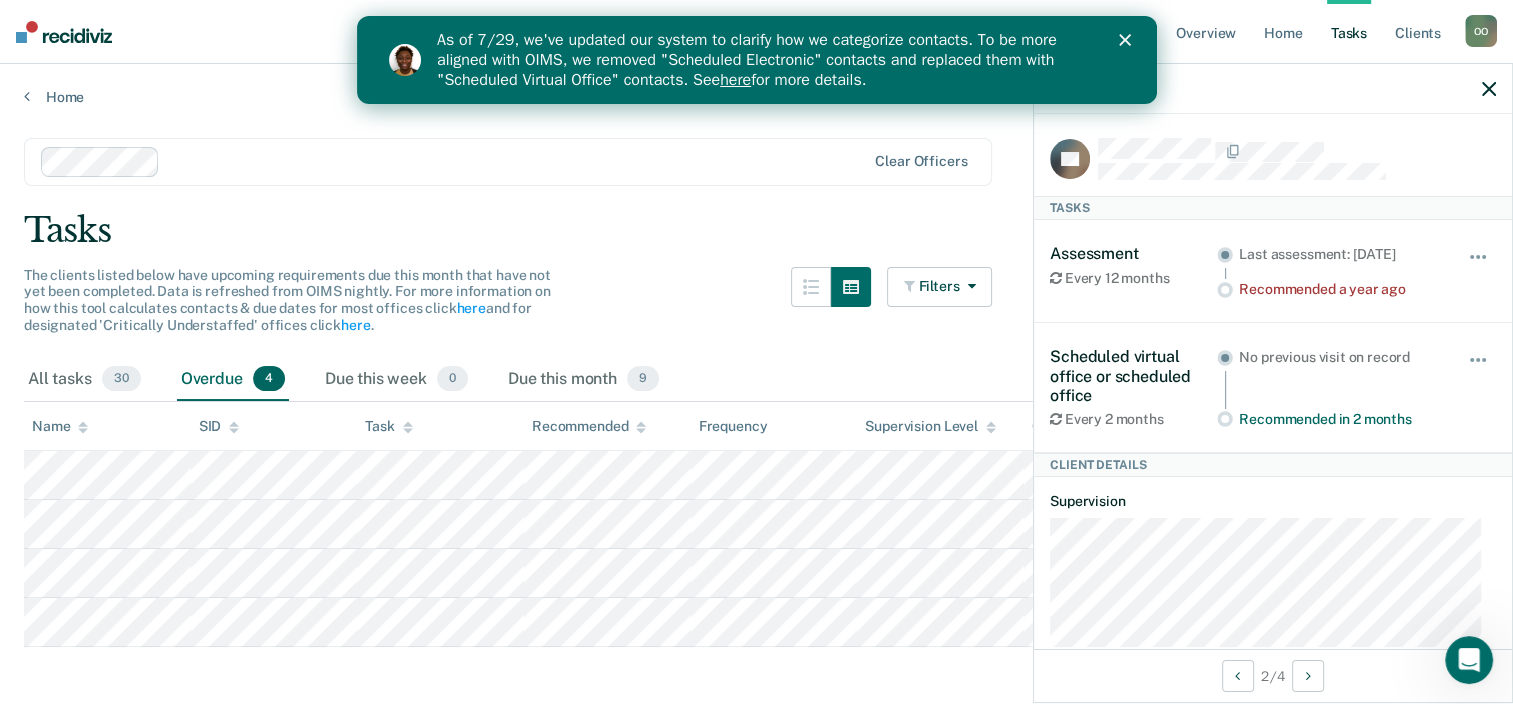 click on "All tasks 30 Overdue 4 Due this week 0 Due this month 9" at bounding box center [756, 380] 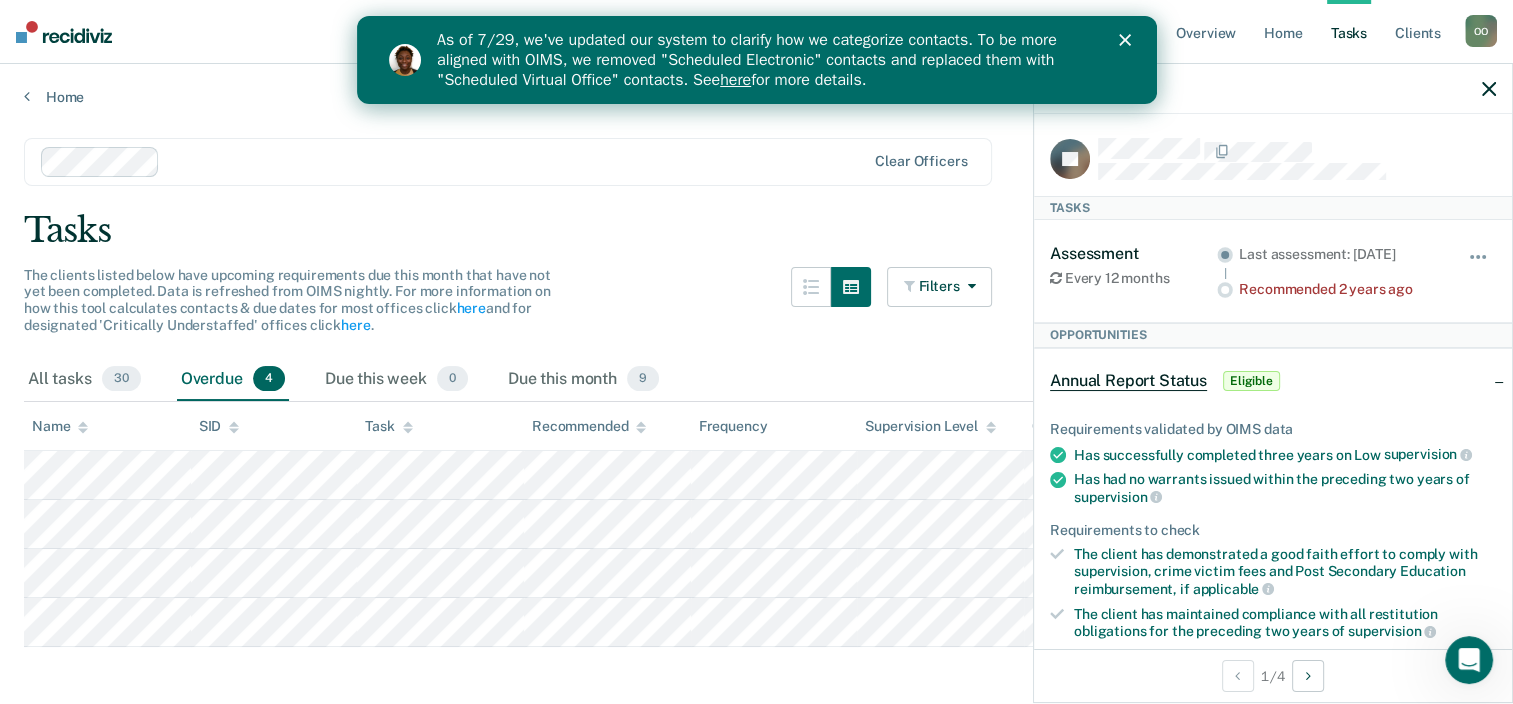 click 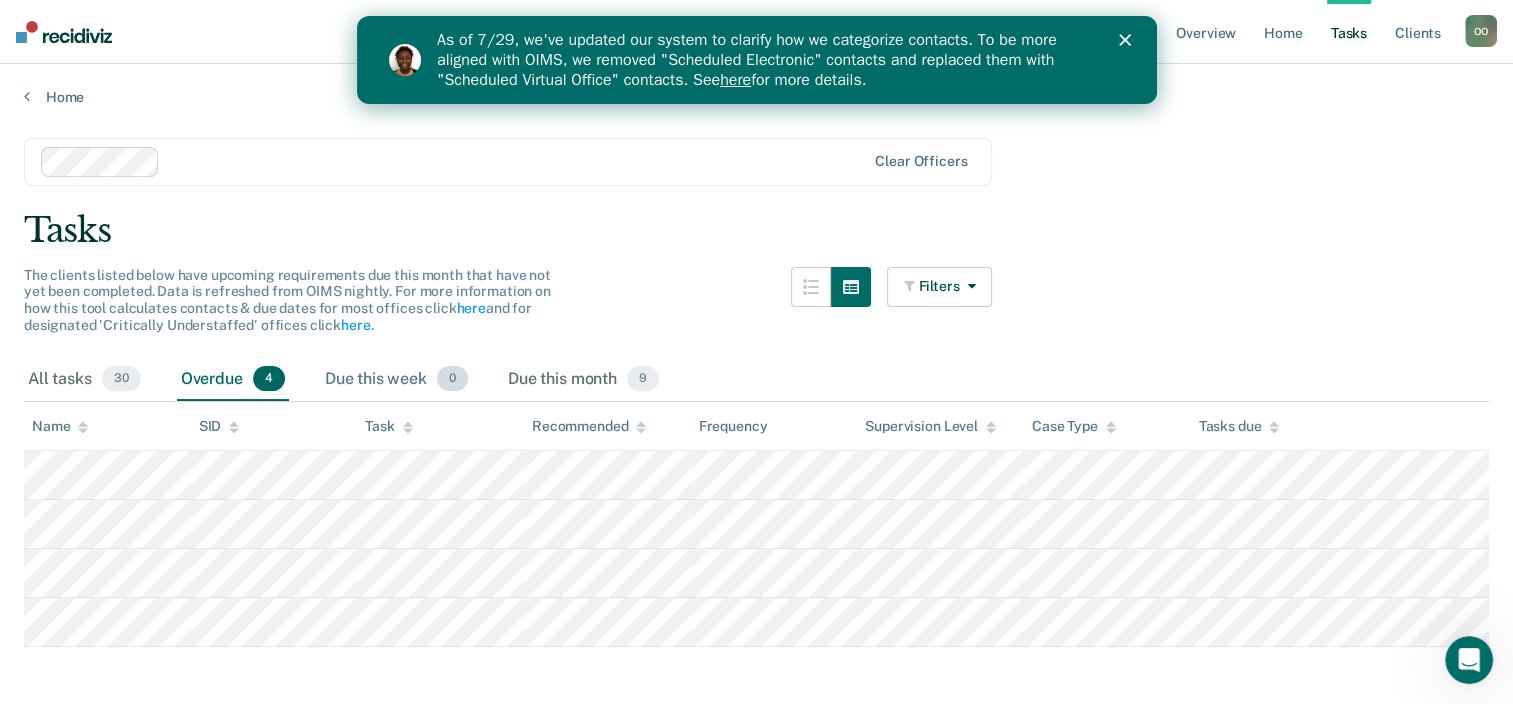 click on "Due this week 0" at bounding box center (396, 380) 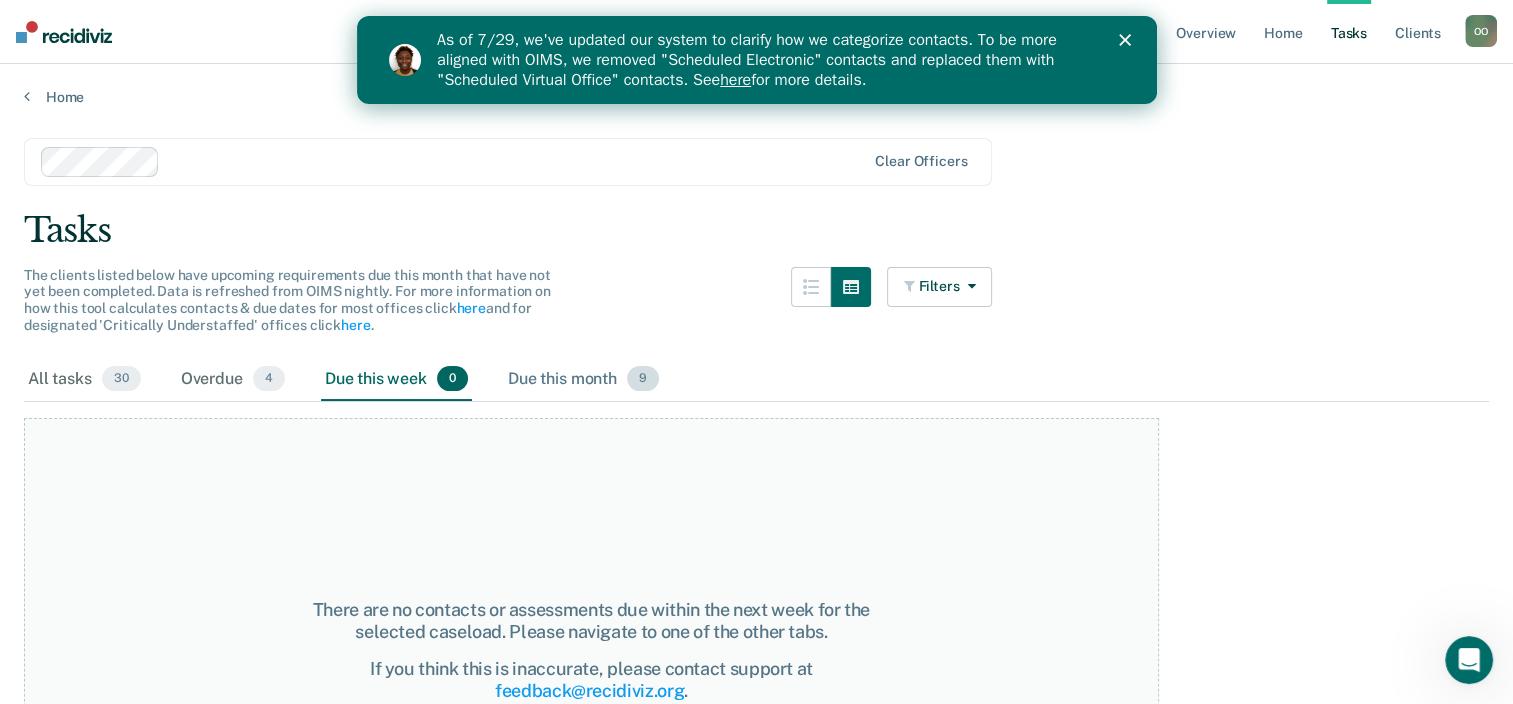 click on "Due this month [NUMBER]" at bounding box center (583, 380) 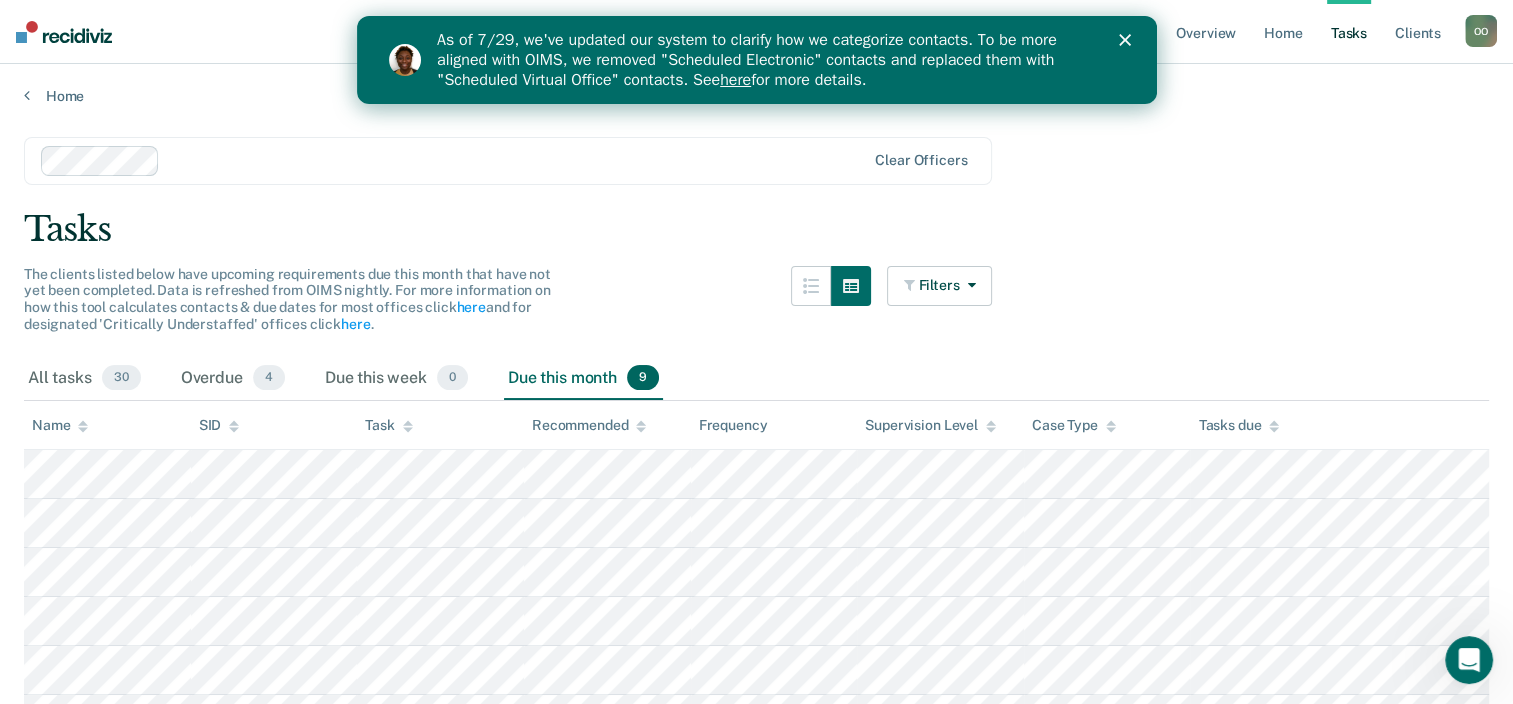 scroll, scrollTop: 0, scrollLeft: 0, axis: both 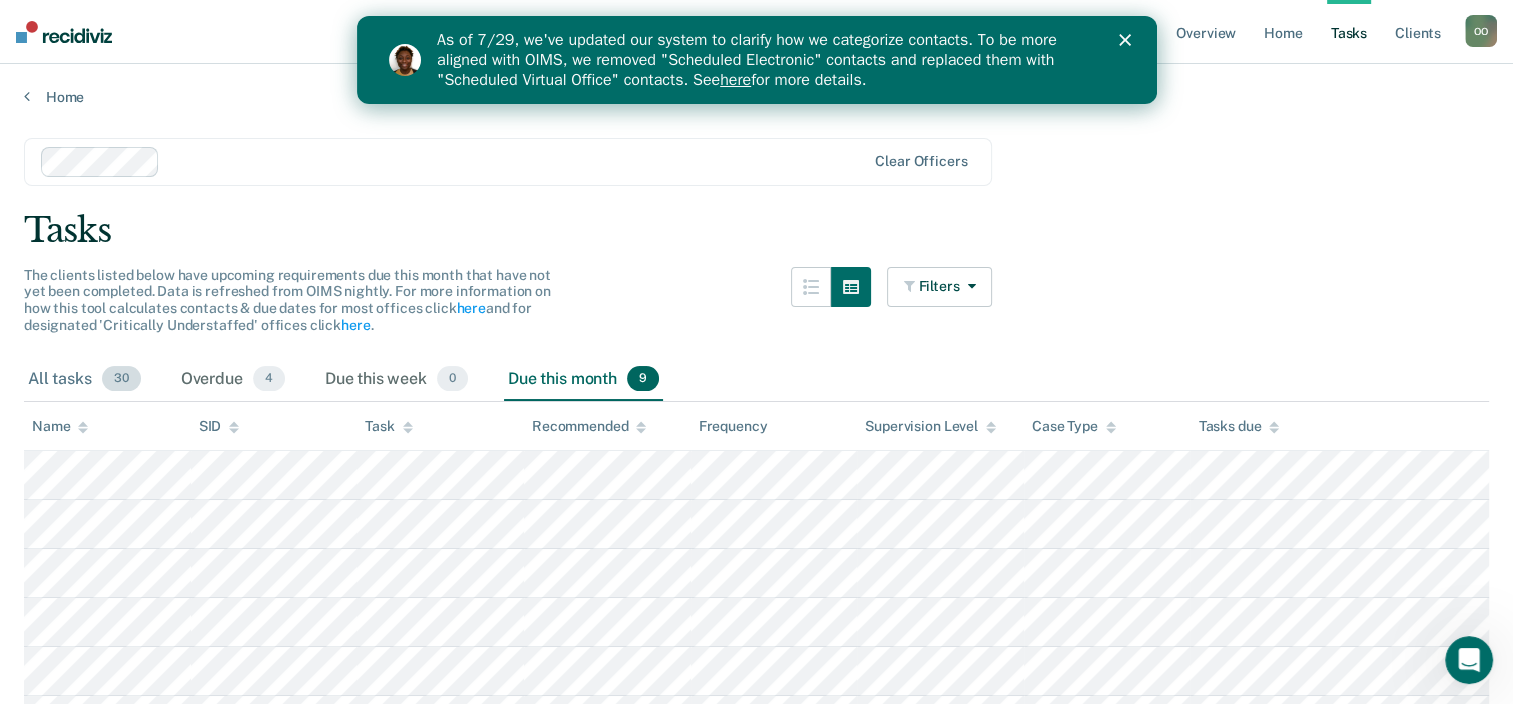 click on "All tasks 30" at bounding box center (84, 380) 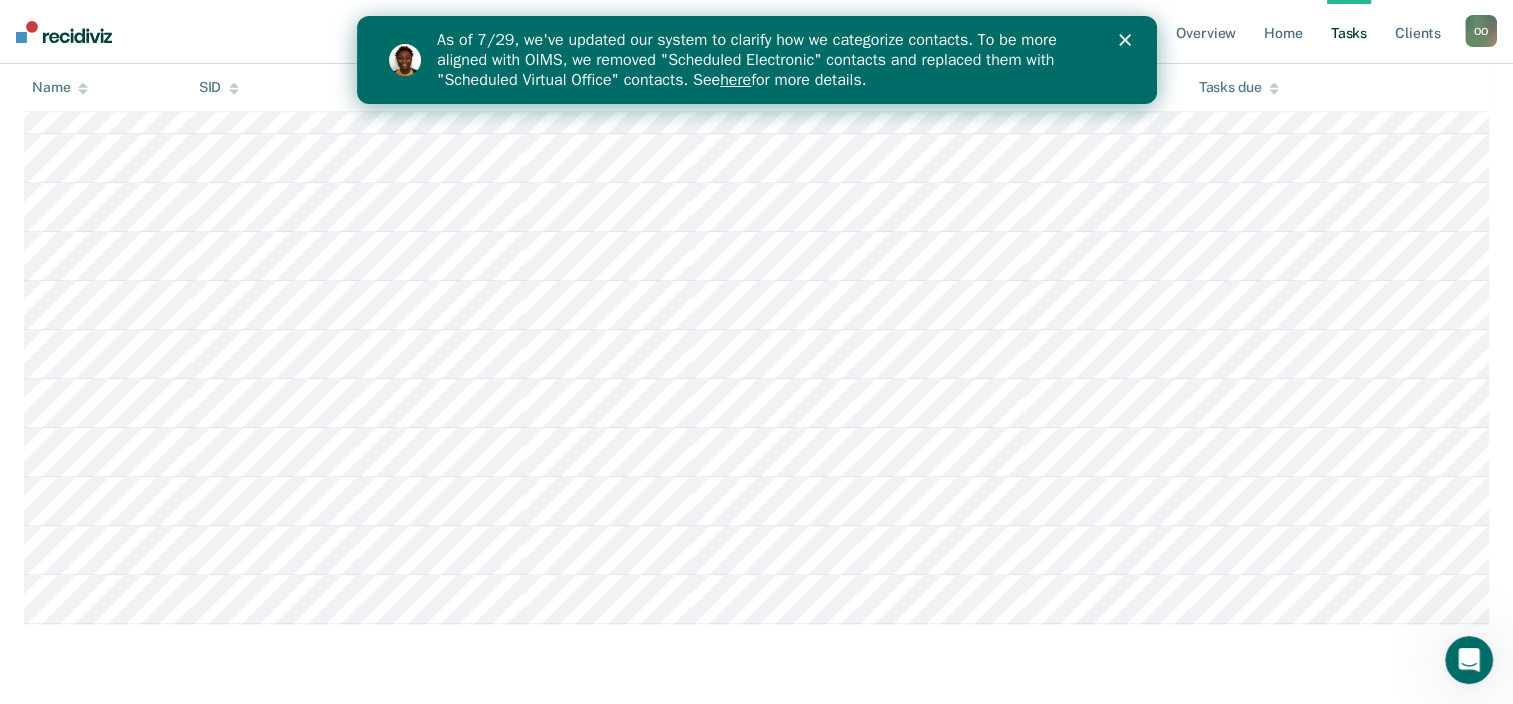 scroll, scrollTop: 1500, scrollLeft: 0, axis: vertical 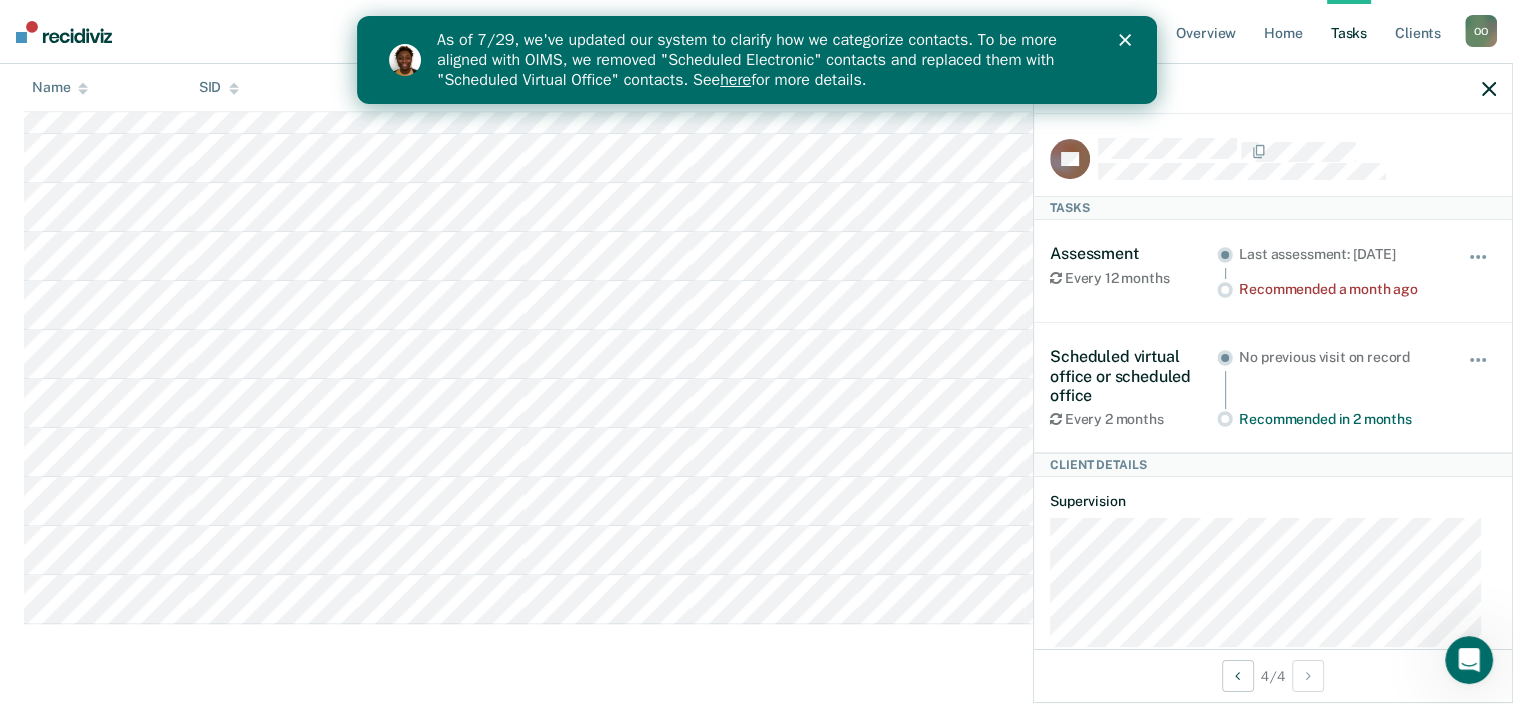 click 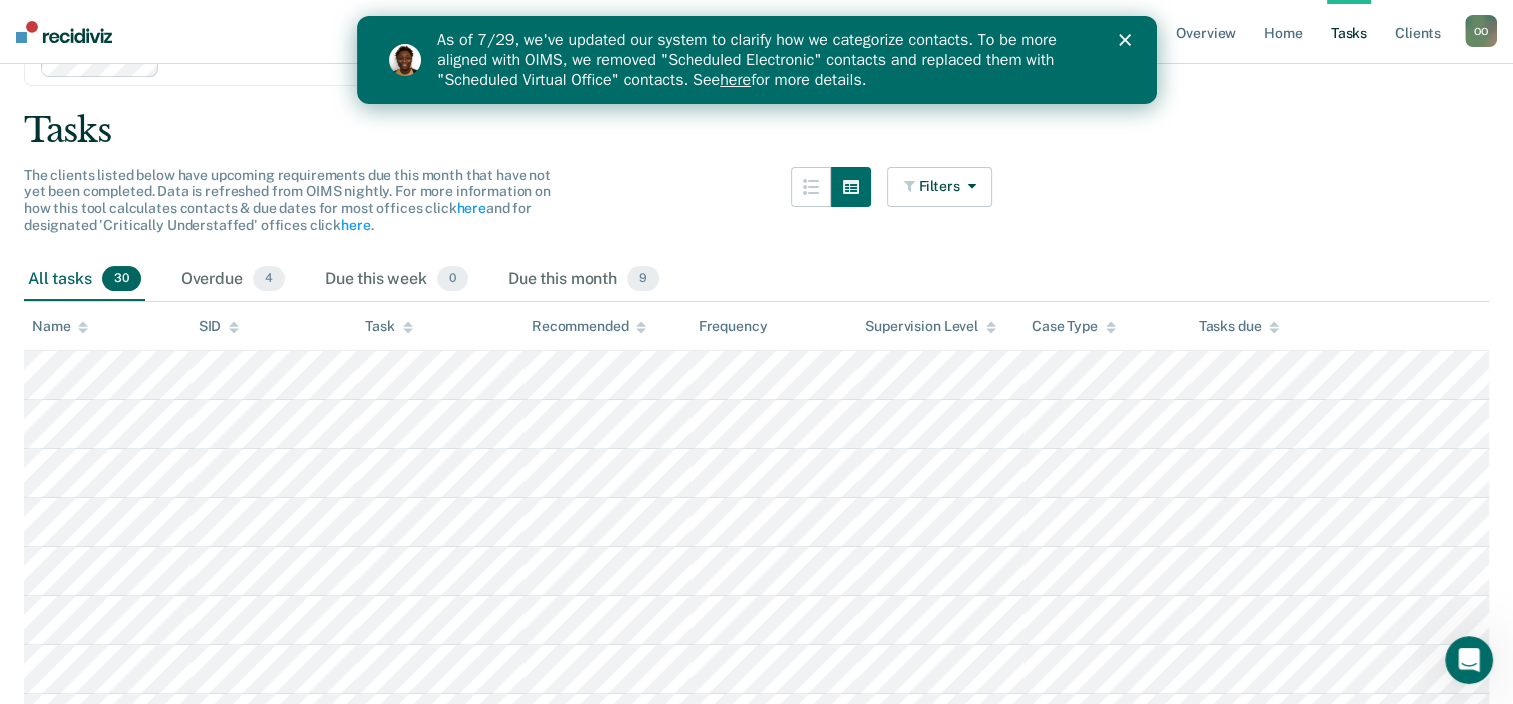 scroll, scrollTop: 0, scrollLeft: 0, axis: both 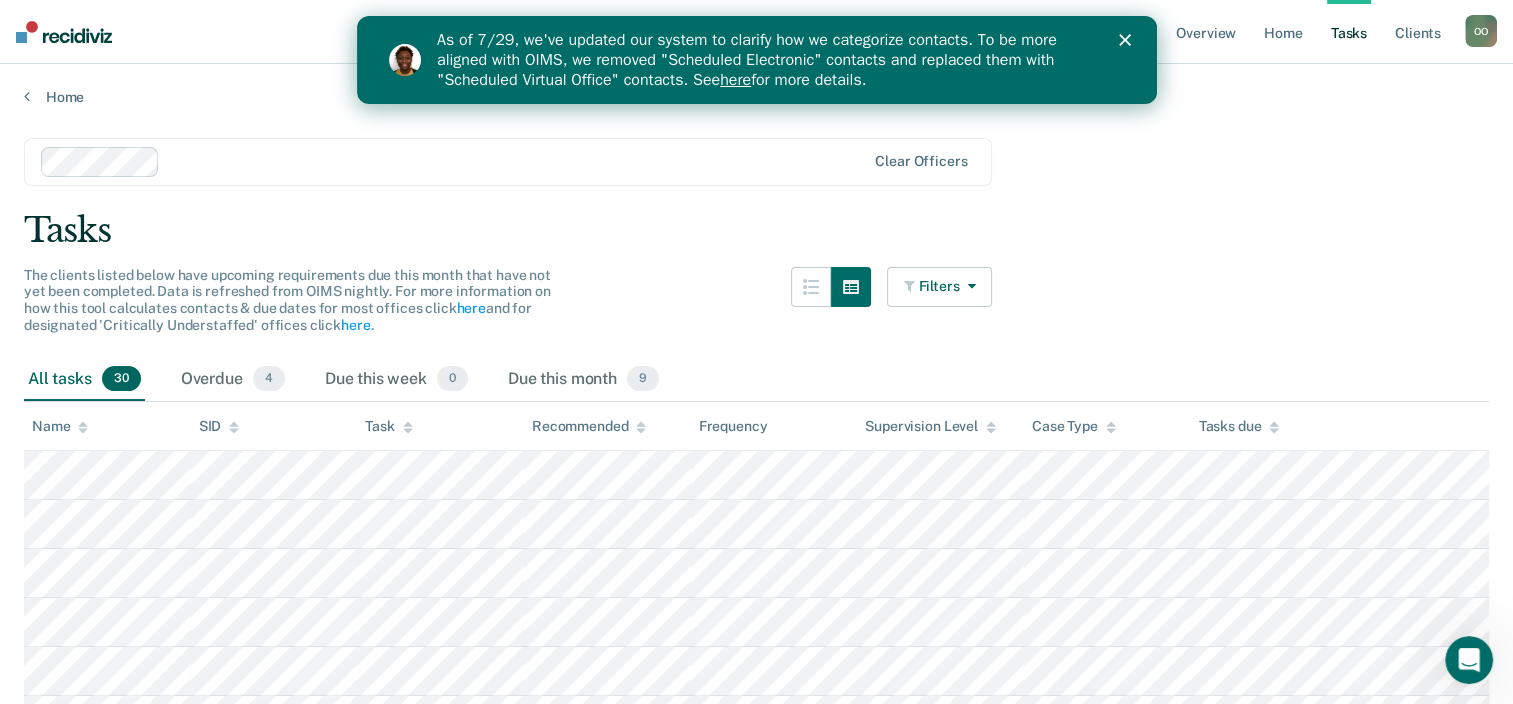 click at bounding box center (967, 286) 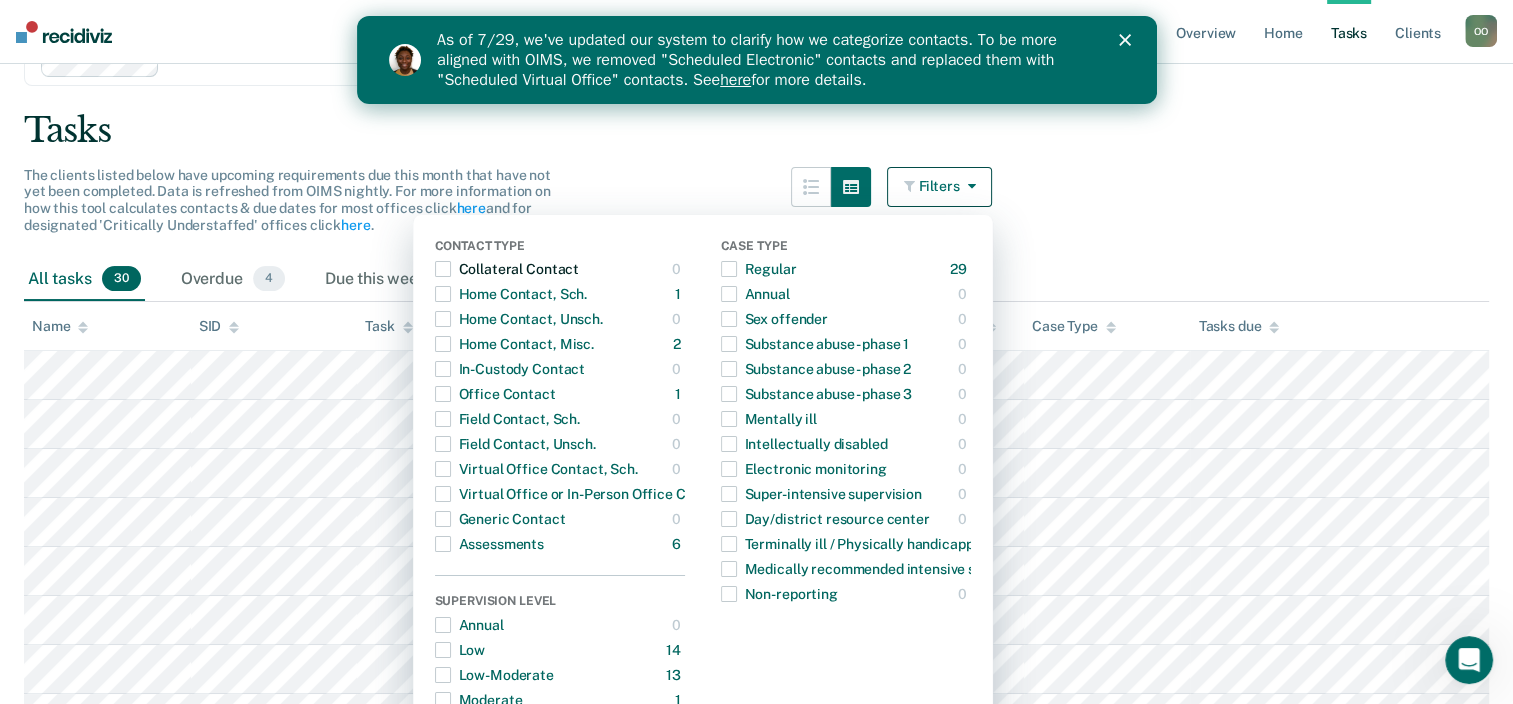 scroll, scrollTop: 200, scrollLeft: 0, axis: vertical 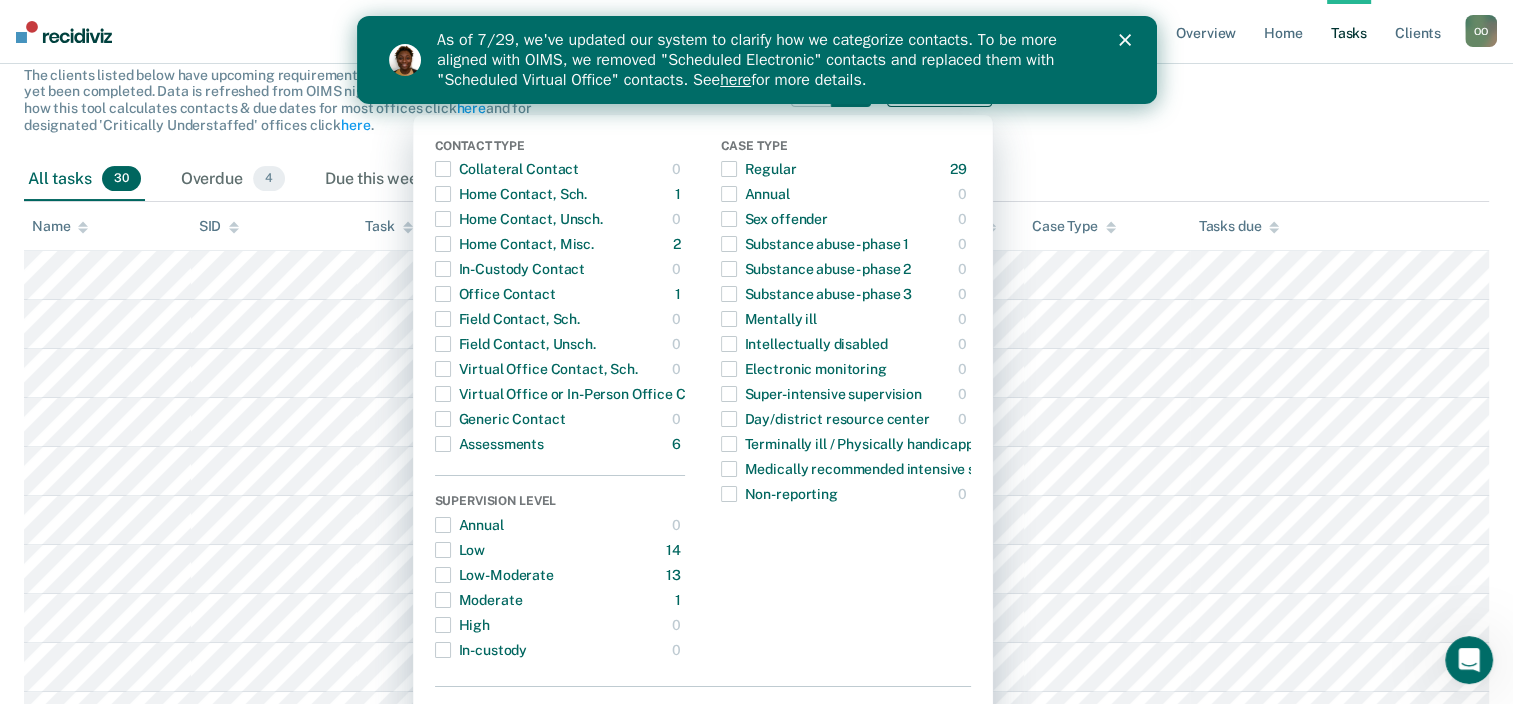 click on "Clear   officers Tasks The clients listed below have upcoming requirements due this month
that have not yet been completed. Data is refreshed from OIMS nightly.
For more information on how this tool calculates contacts & due dates
for most offices click  here
and for designated 'Critically Understaffed' offices click
here .  Filters Contact Type Collateral Contact 0 ONLY Home Contact, Sch. 1 ONLY Home Contact, Unsch. 0 ONLY Home Contact, Misc. 2 ONLY In-Custody Contact 0 ONLY Office Contact 1 ONLY Field Contact, Sch. 0 ONLY Field Contact, Unsch. 0 ONLY Virtual Office Contact, Sch. 0 ONLY Virtual Office or In-Person Office Contact 20 ONLY Generic Contact 0 ONLY Assessments 6 ONLY Supervision Level Annual 0 ONLY Low 14 ONLY Low-Moderate 13 ONLY Moderate 1 ONLY High 0 ONLY In-custody 0 ONLY Case Type Regular 29 ONLY Annual 0 ONLY Sex offender 0 ONLY Substance abuse - phase 1 0 ONLY Substance abuse - phase 2 0 ONLY Substance abuse - phase 3 0 ONLY Mentally ill 0" at bounding box center (756, 850) 